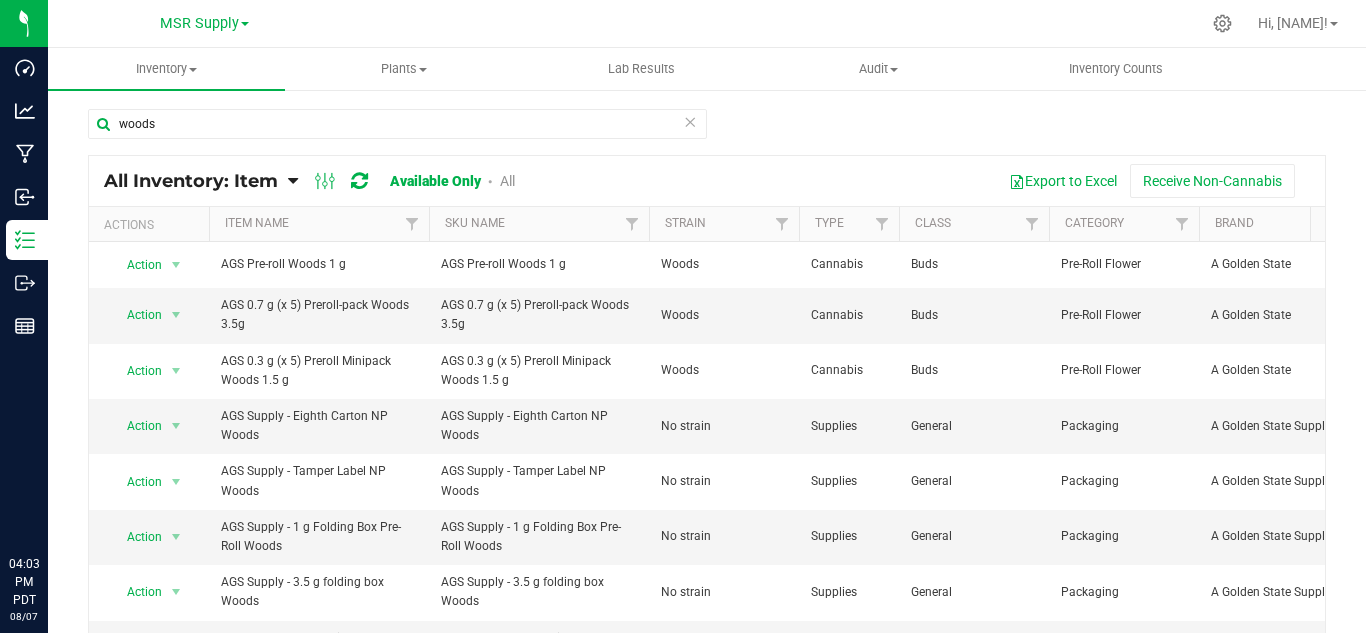 scroll, scrollTop: 0, scrollLeft: 0, axis: both 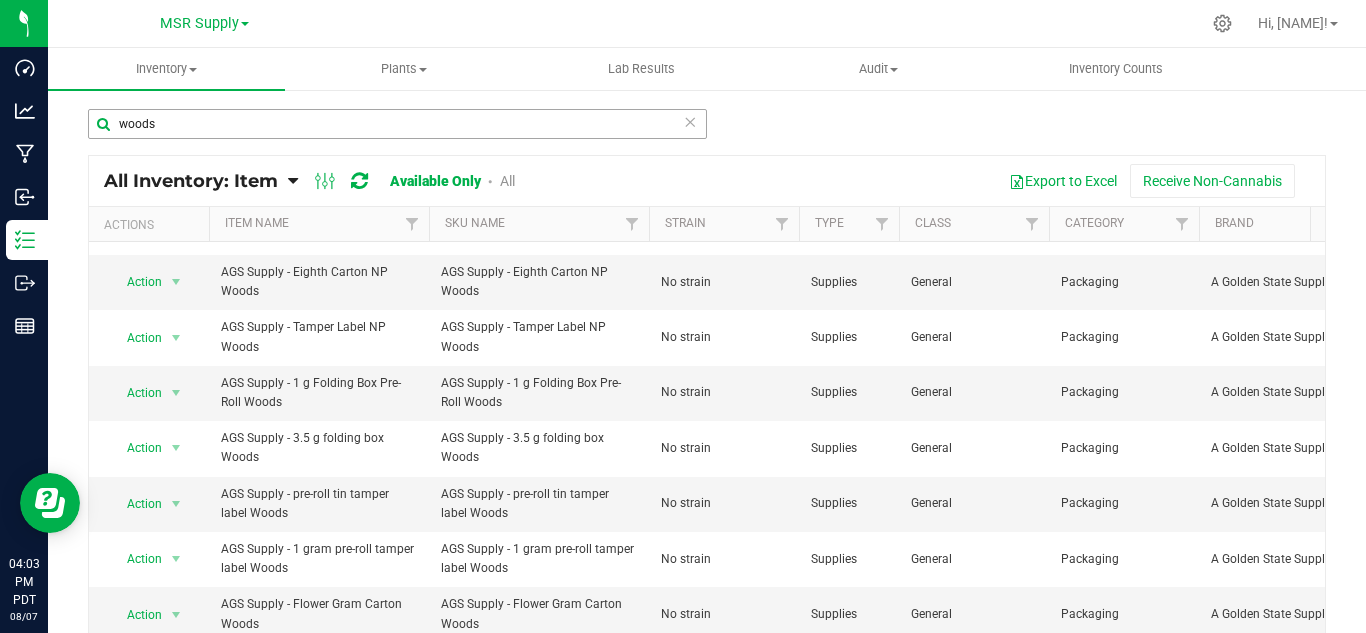 drag, startPoint x: 213, startPoint y: 126, endPoint x: 109, endPoint y: 133, distance: 104.23531 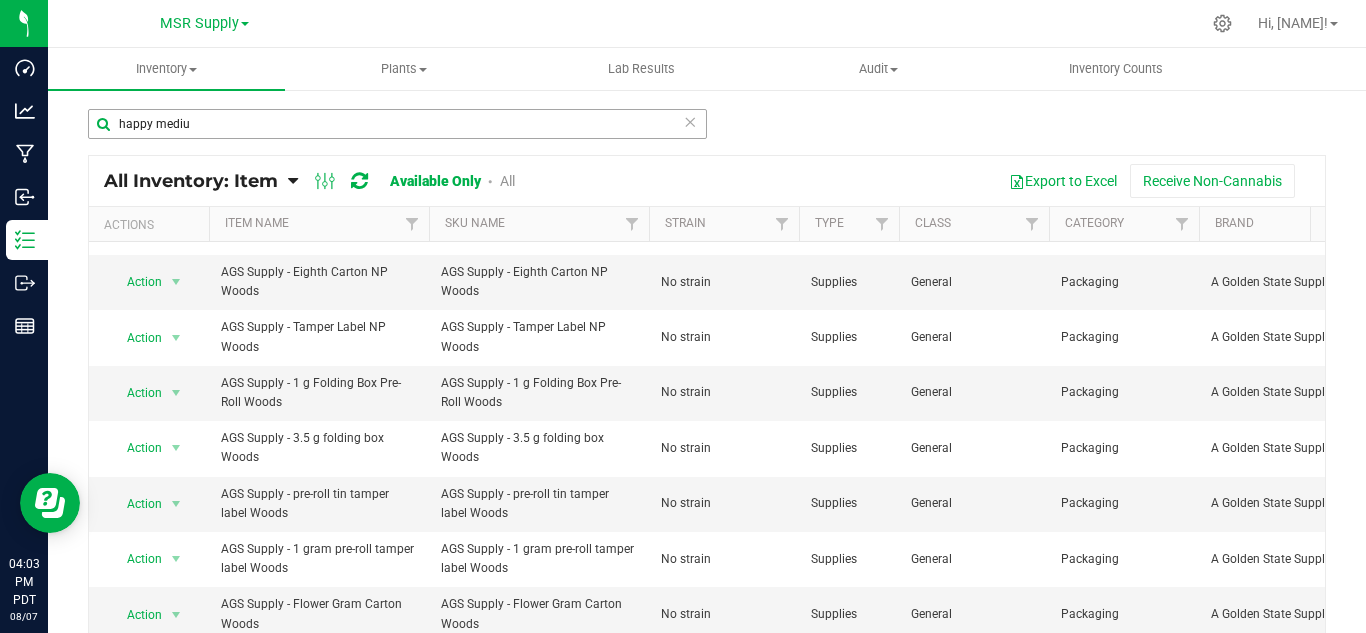 type on "happy medium" 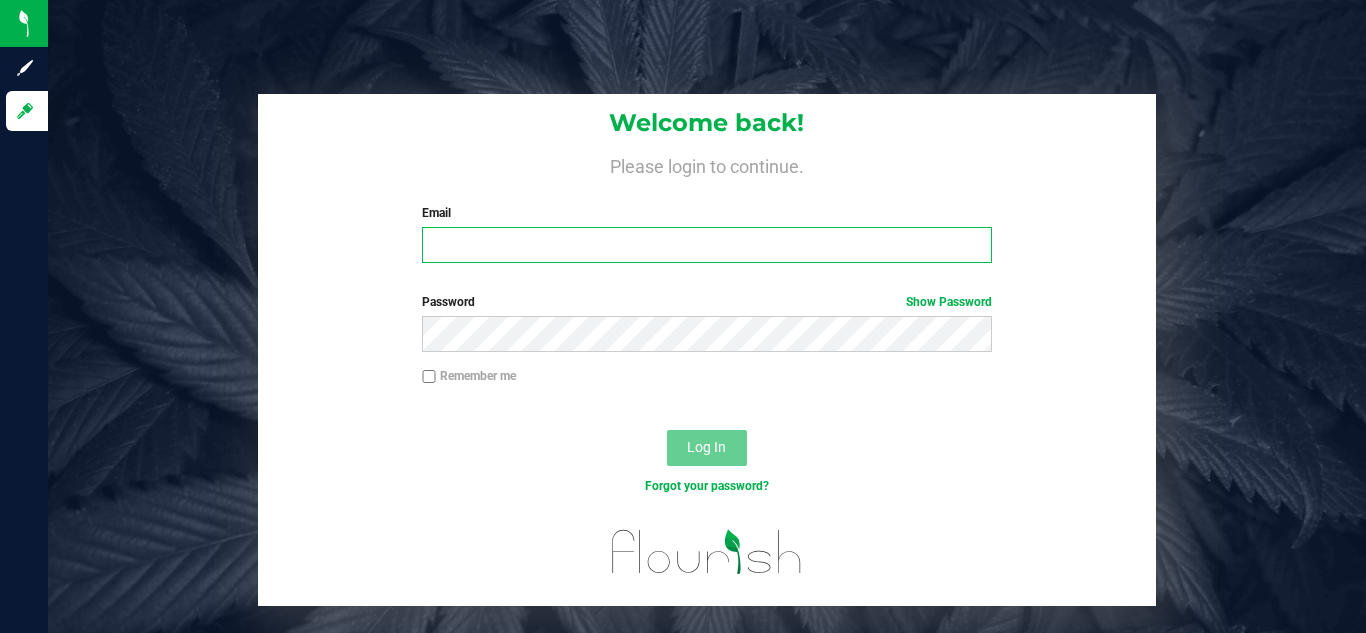 type on "jacqueline.walker@vantagepointdistro.com" 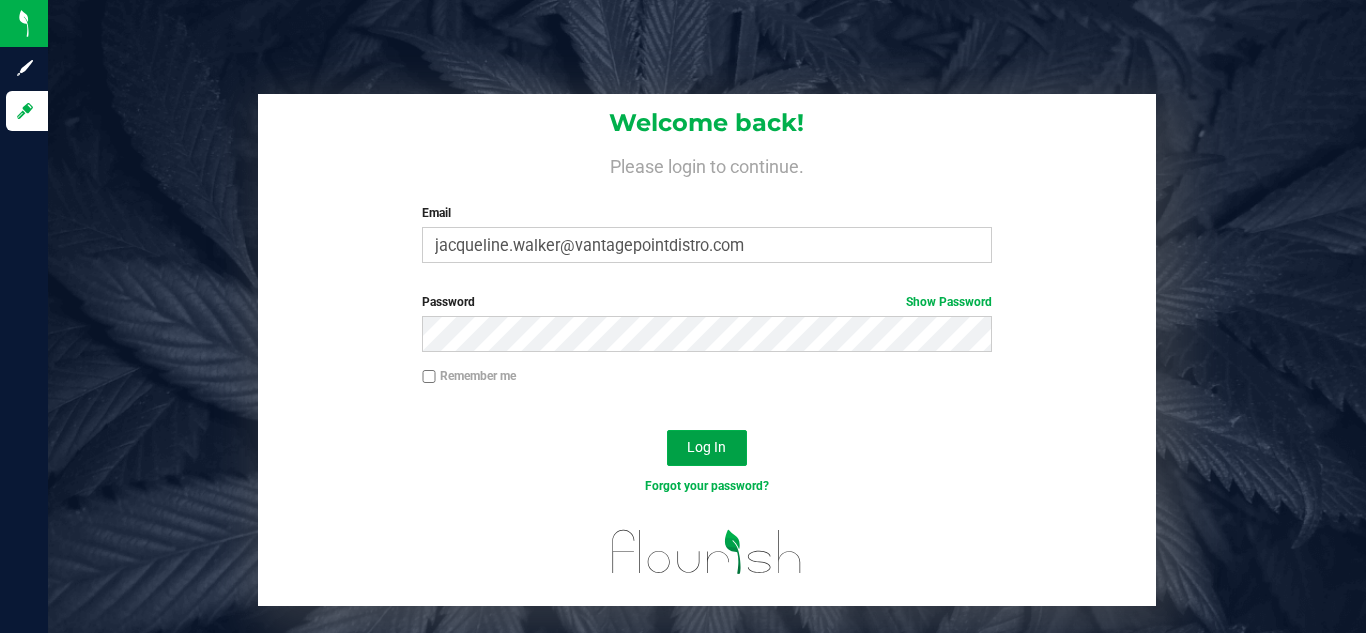 drag, startPoint x: 722, startPoint y: 450, endPoint x: 963, endPoint y: 450, distance: 241 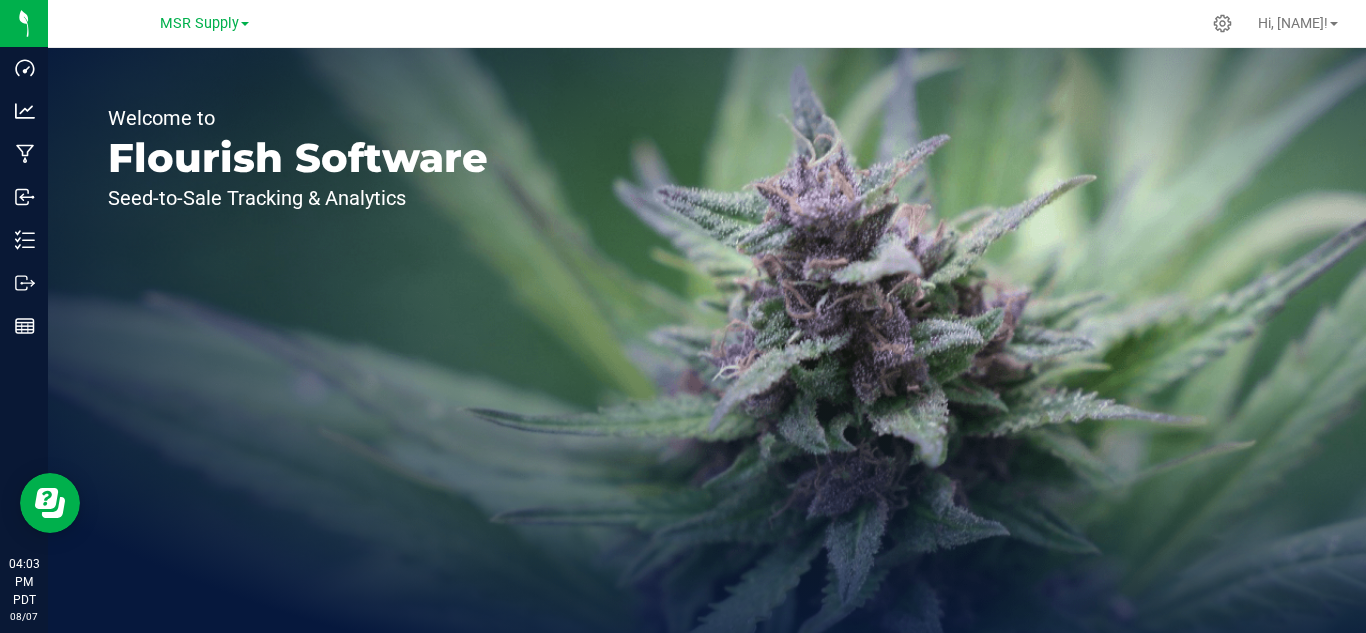 scroll, scrollTop: 0, scrollLeft: 0, axis: both 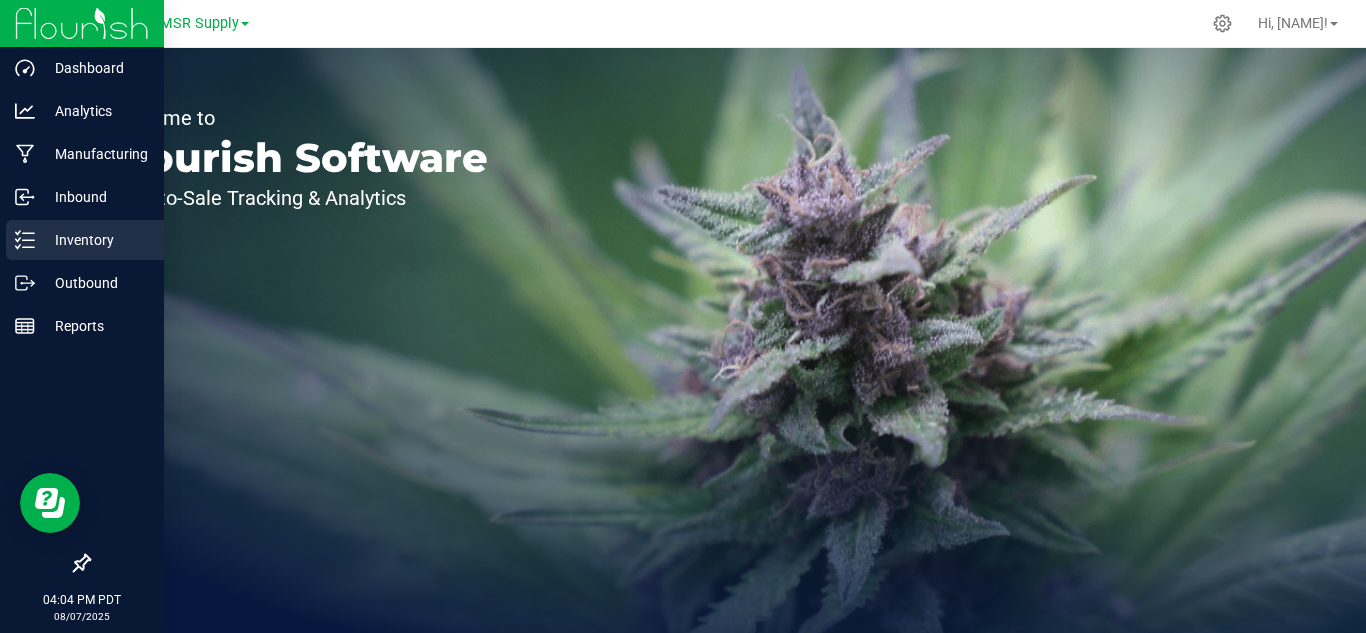 click on "Inventory" at bounding box center (95, 240) 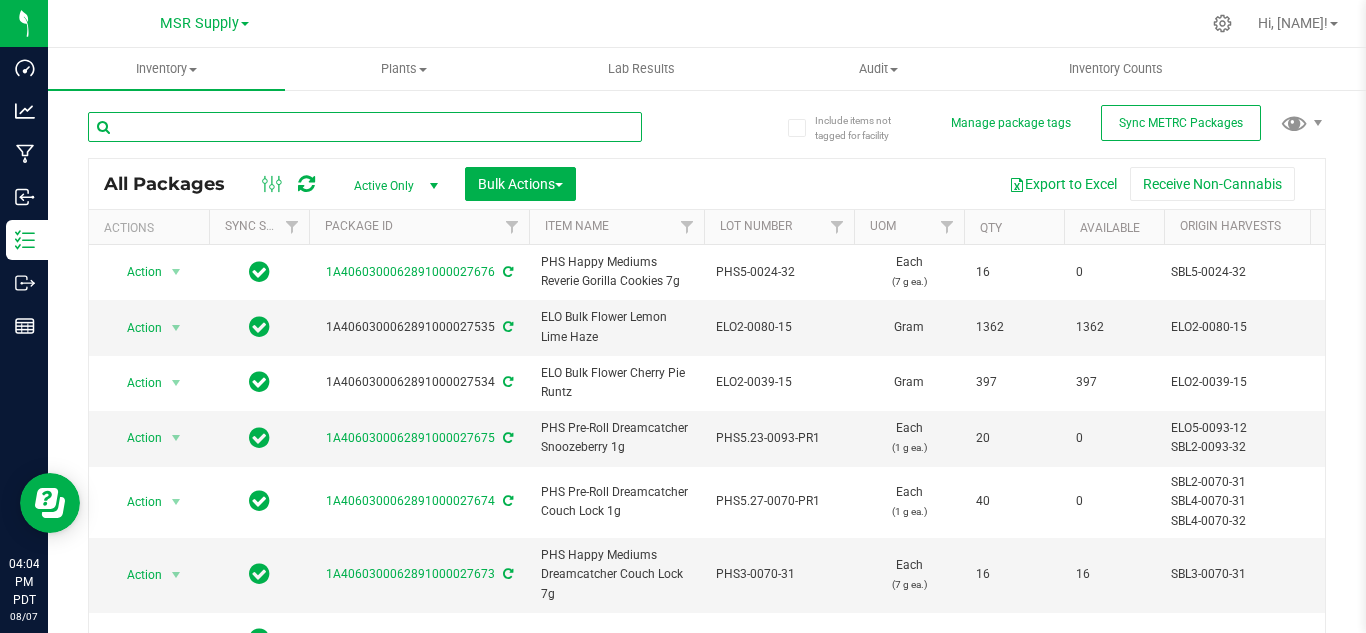click at bounding box center [365, 127] 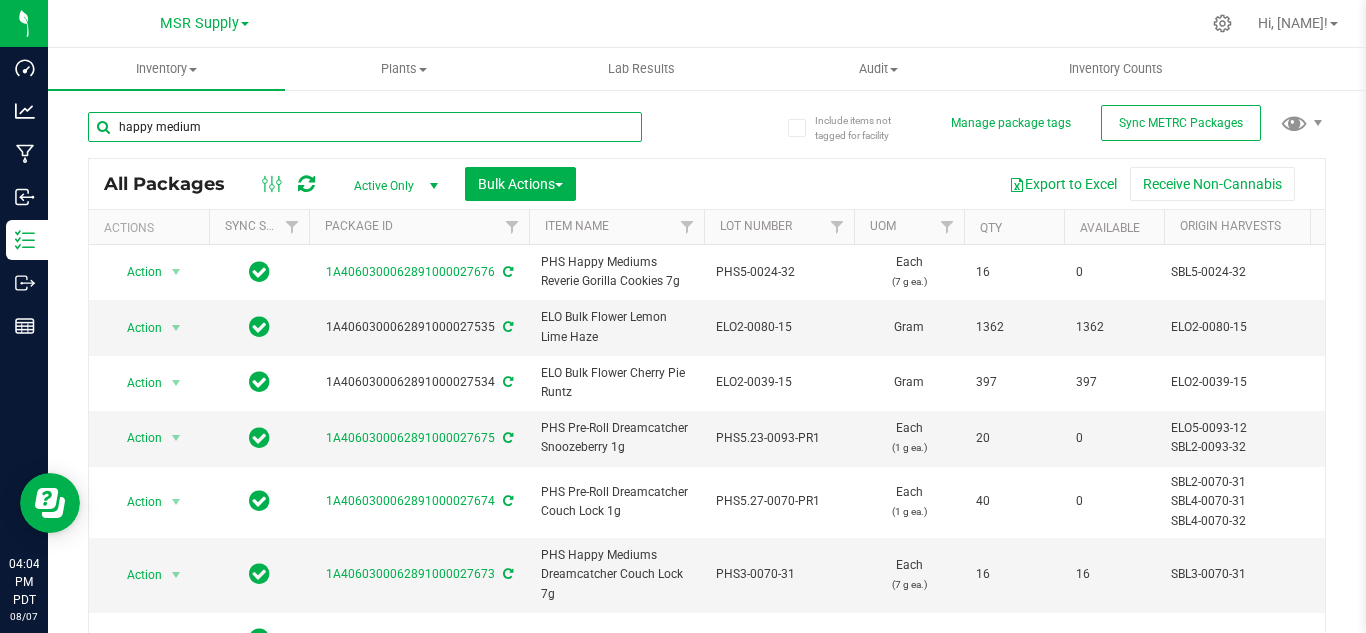 type on "happy medium" 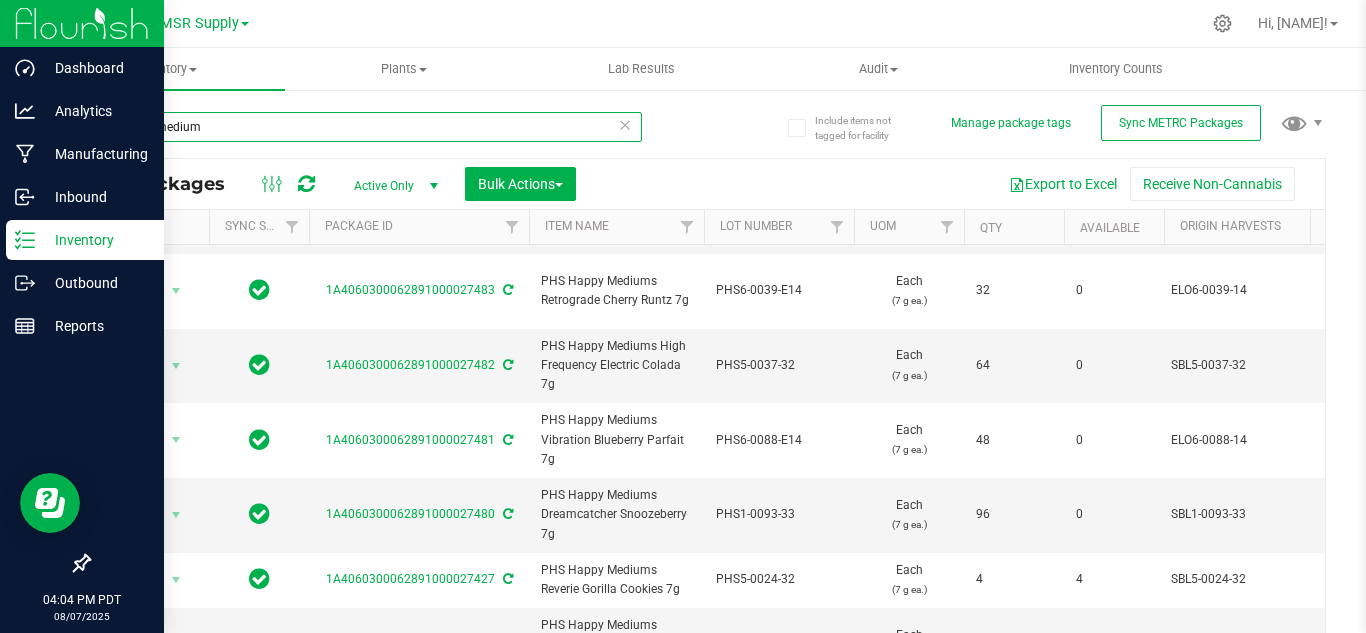 scroll, scrollTop: 0, scrollLeft: 0, axis: both 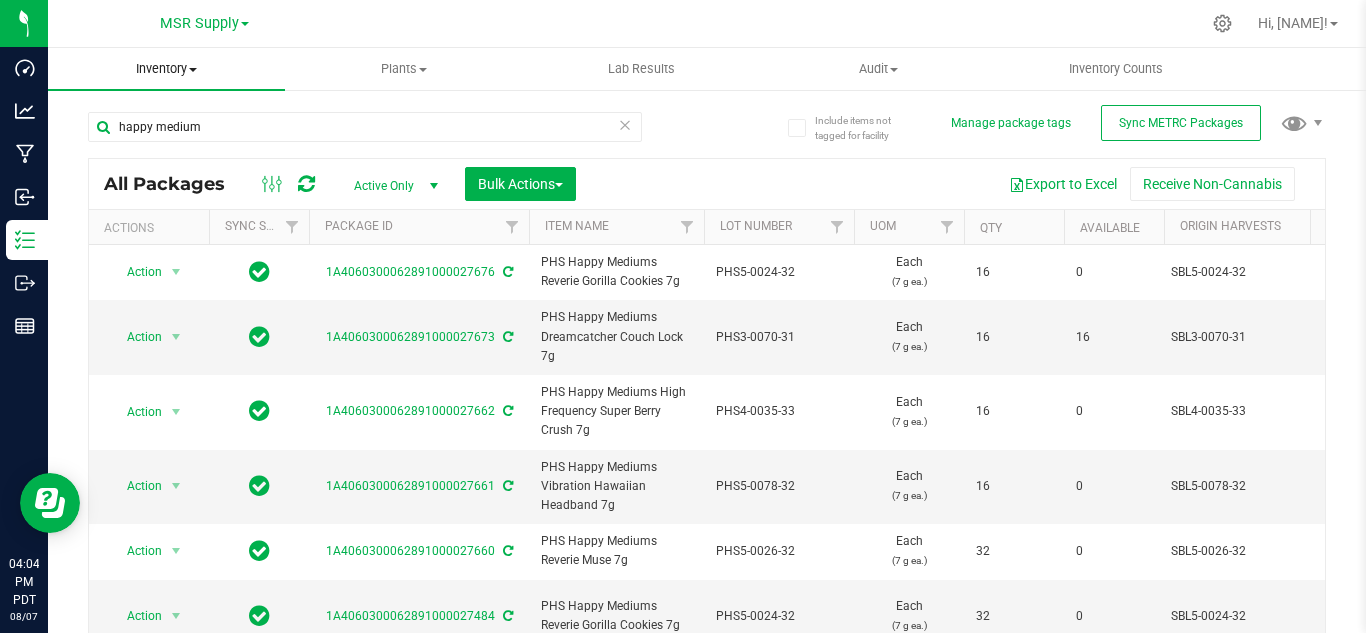 click on "Inventory
All packages
All inventory
Waste log
Create inventory" at bounding box center [166, 69] 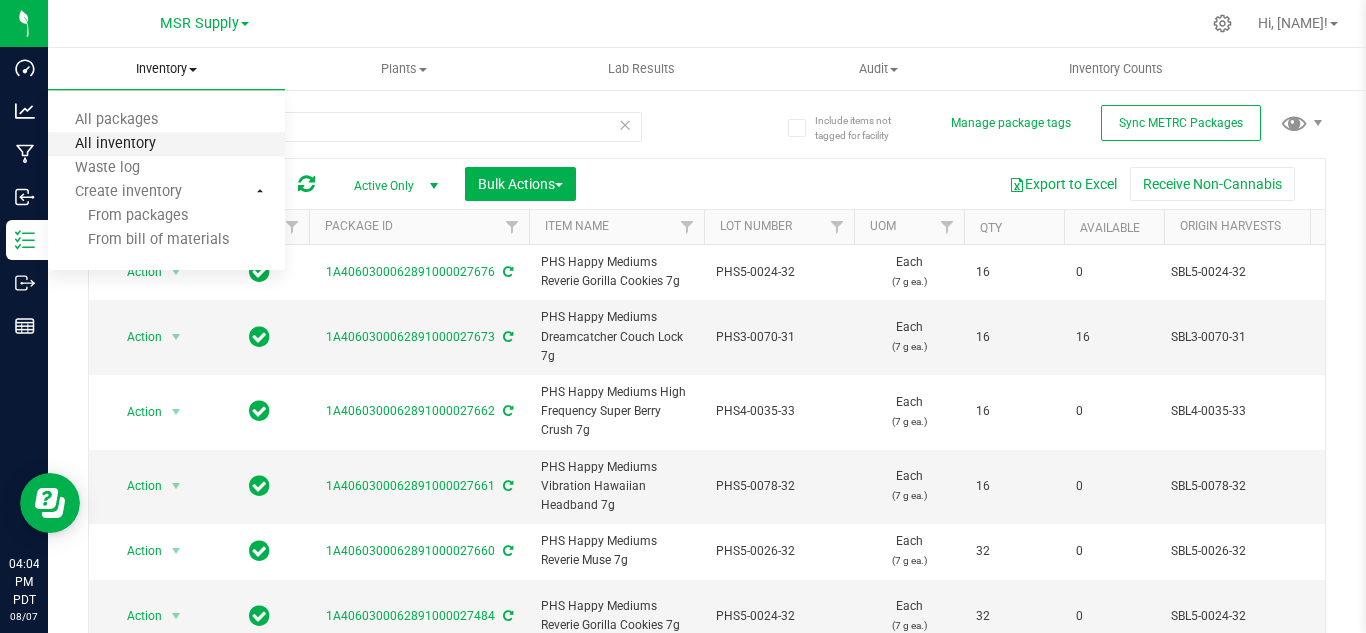 click on "All inventory" at bounding box center [115, 144] 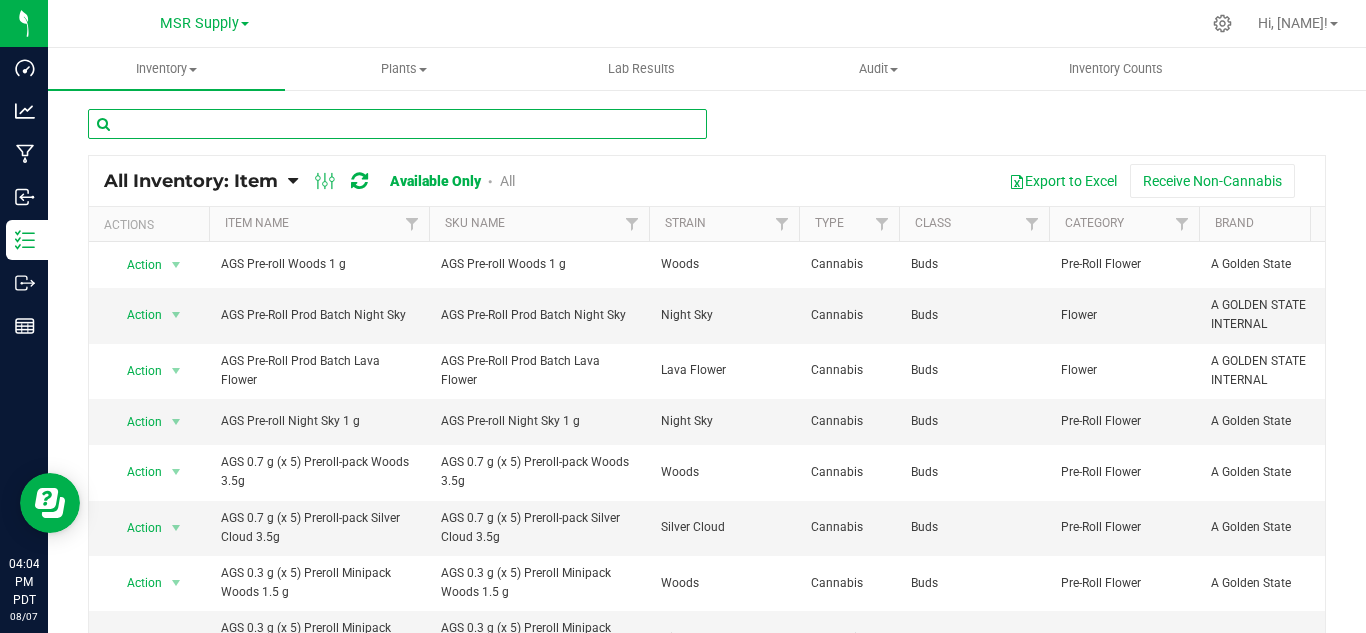 click at bounding box center [397, 124] 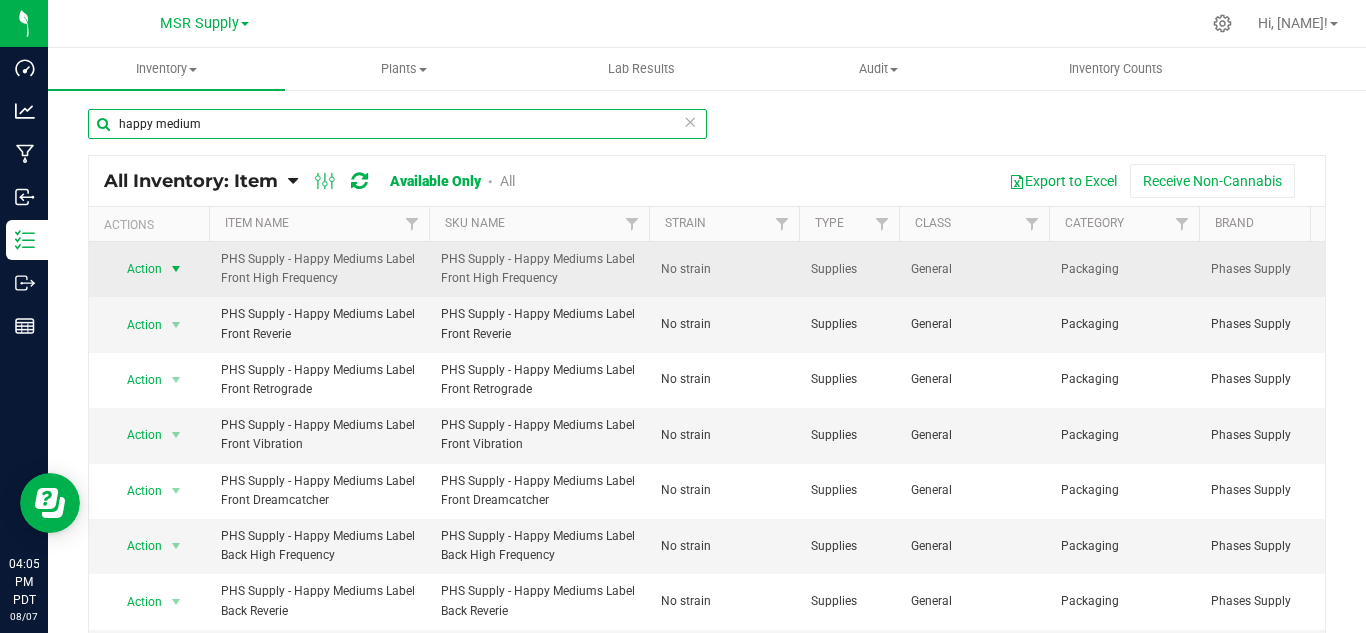 type on "happy medium" 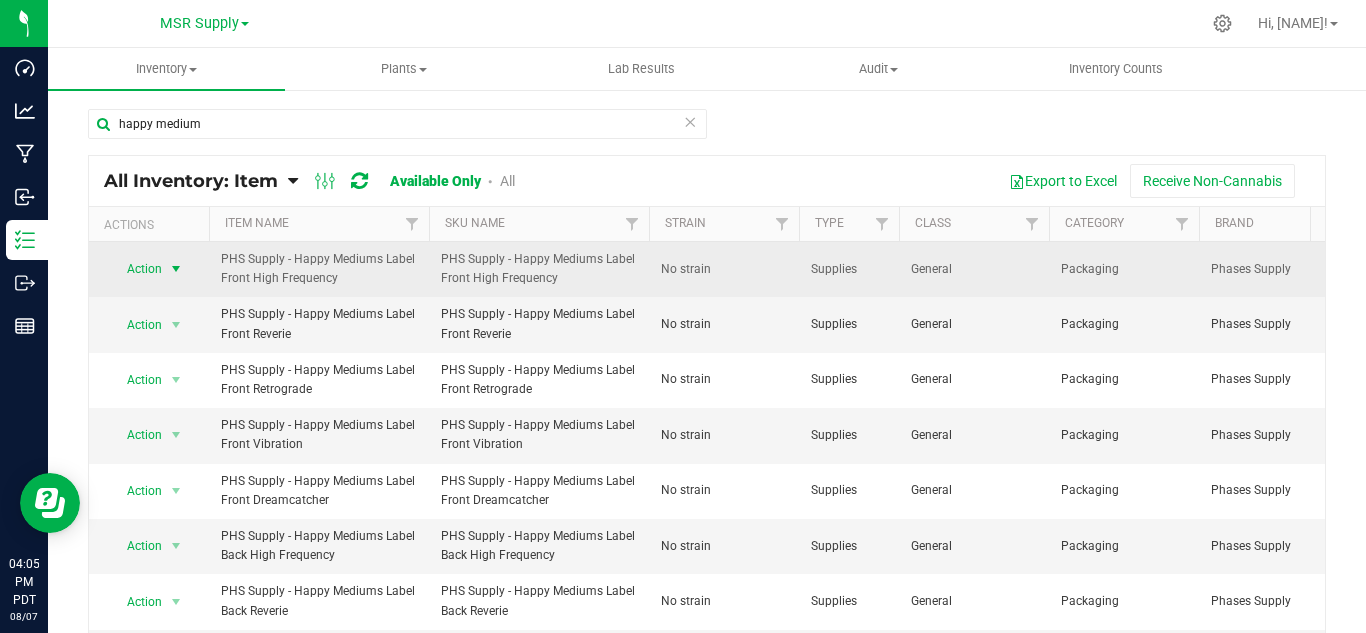 click at bounding box center [176, 269] 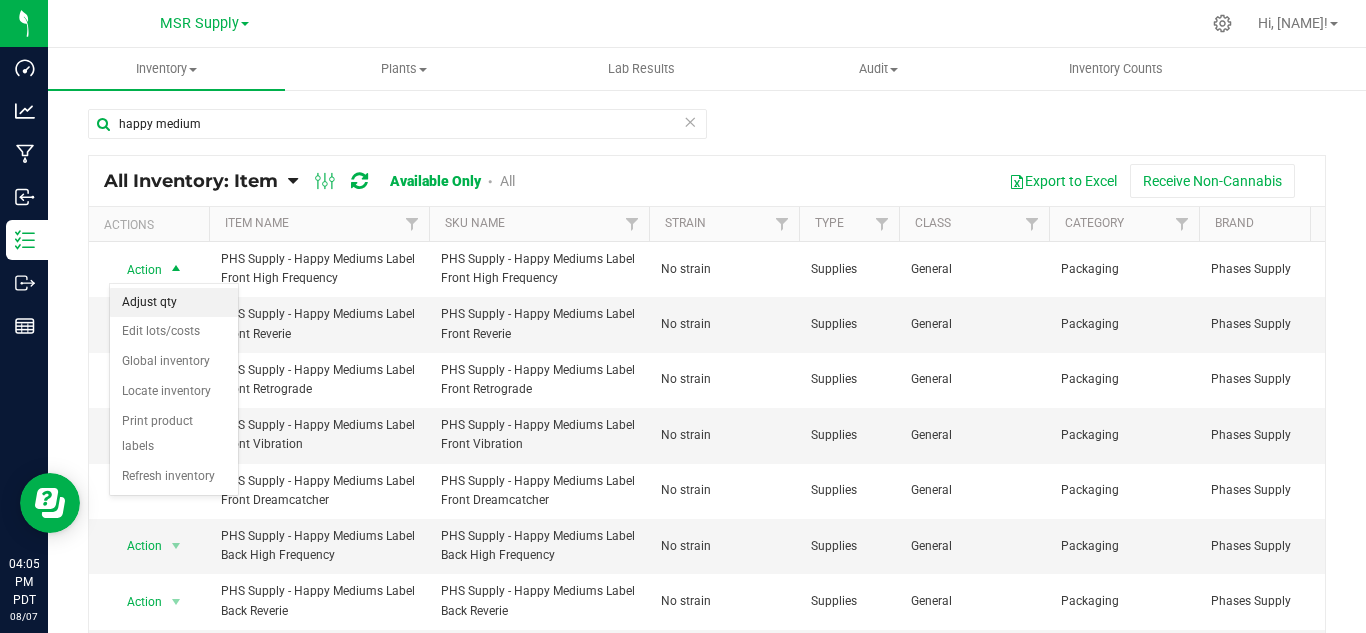 click on "Adjust qty" at bounding box center [174, 303] 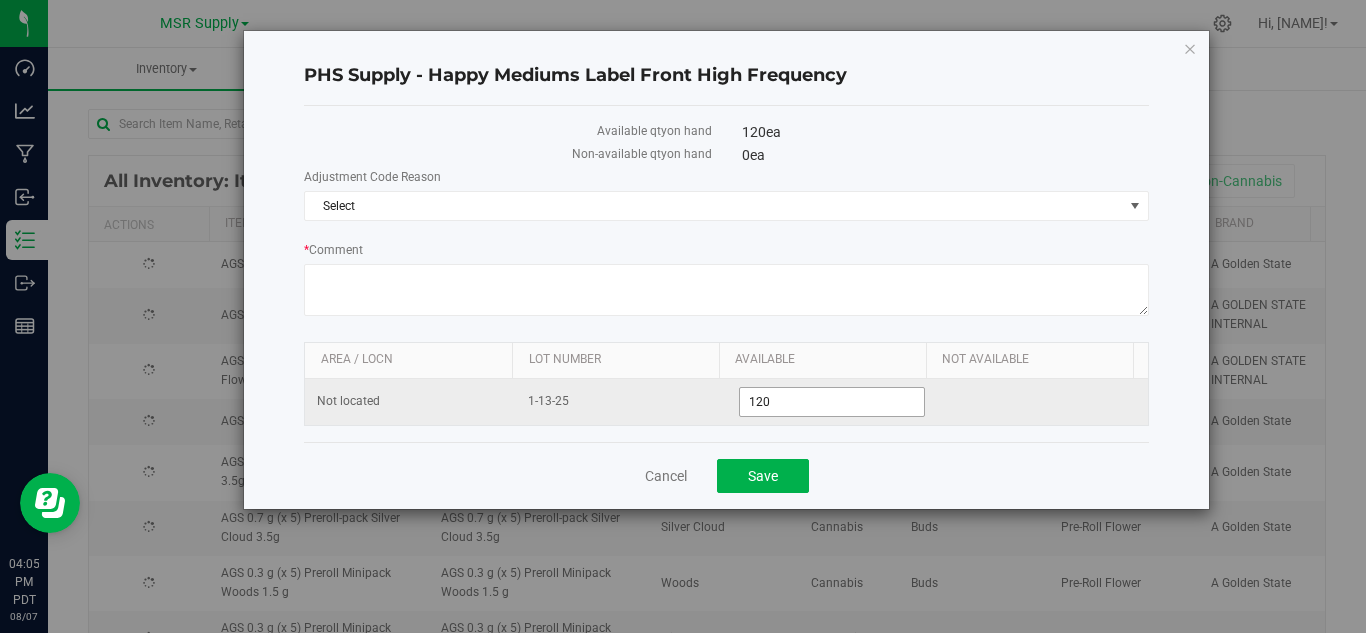 click on "120" at bounding box center [832, 402] 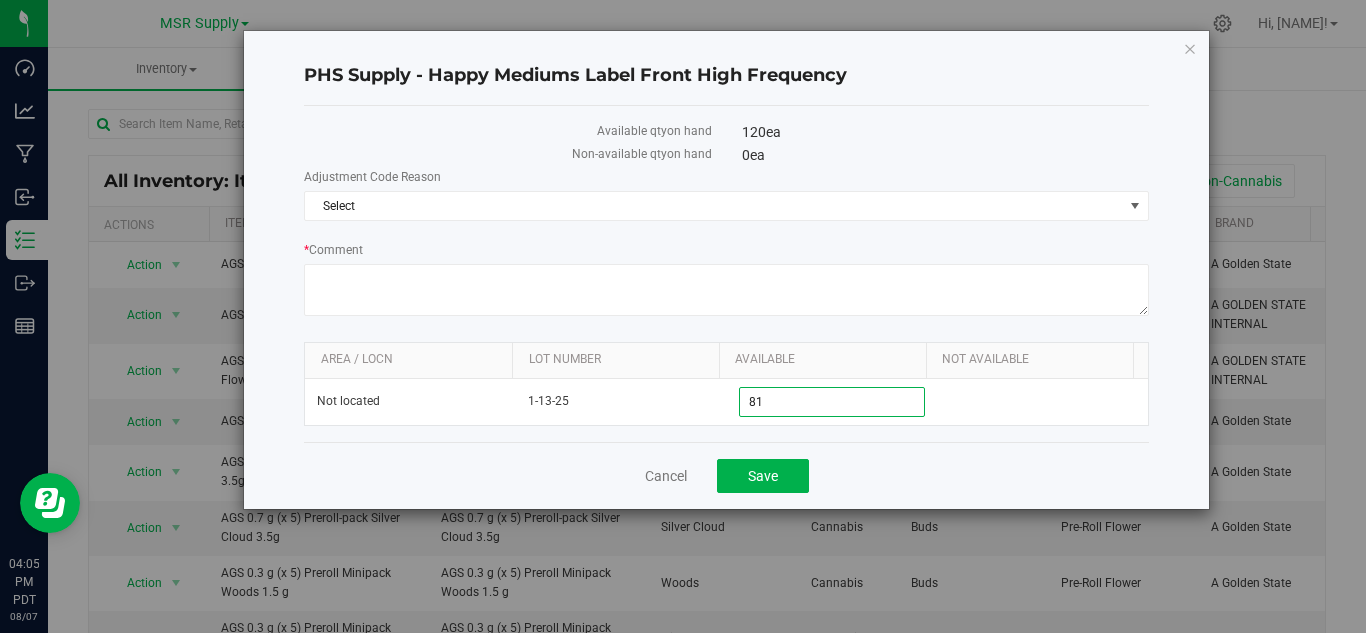 type on "8" 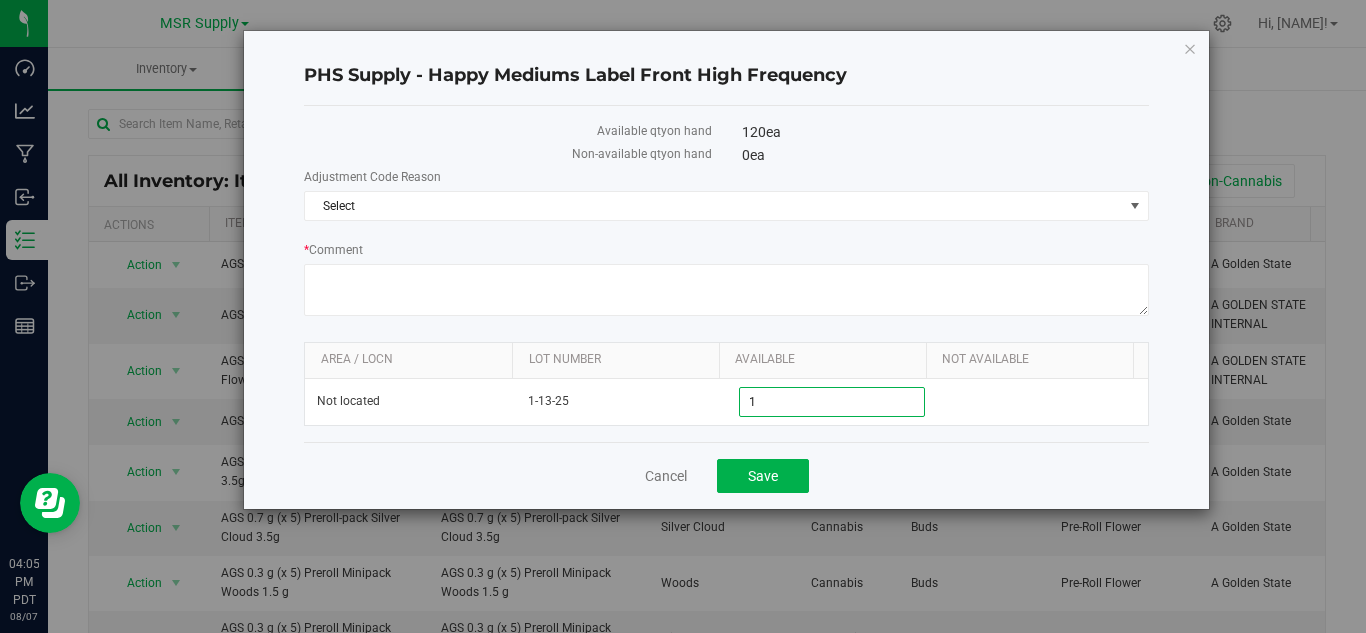 type on "18" 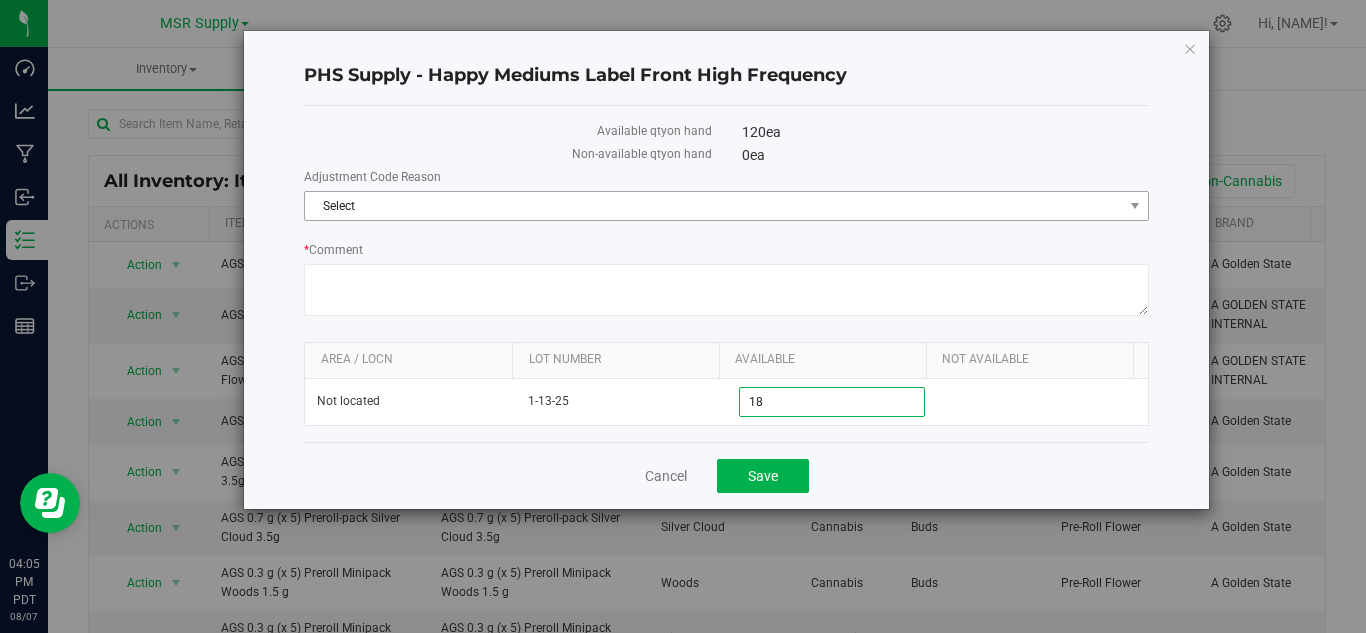 type on "18" 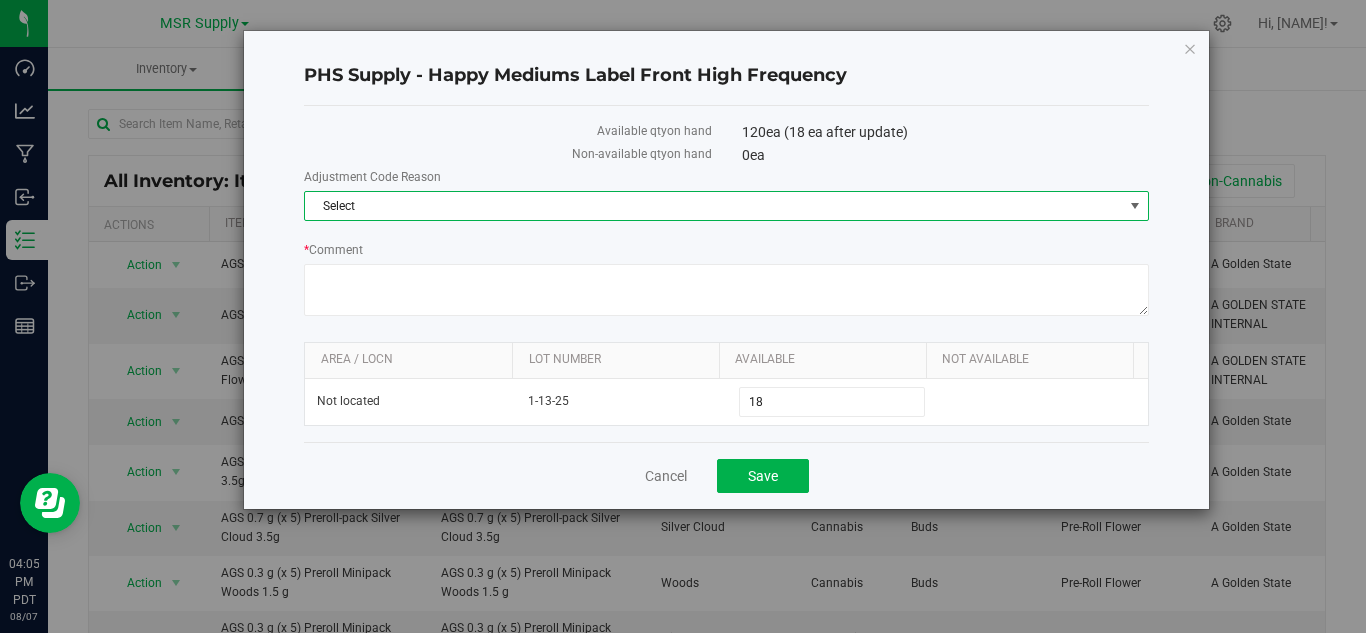 click on "Select" at bounding box center [714, 206] 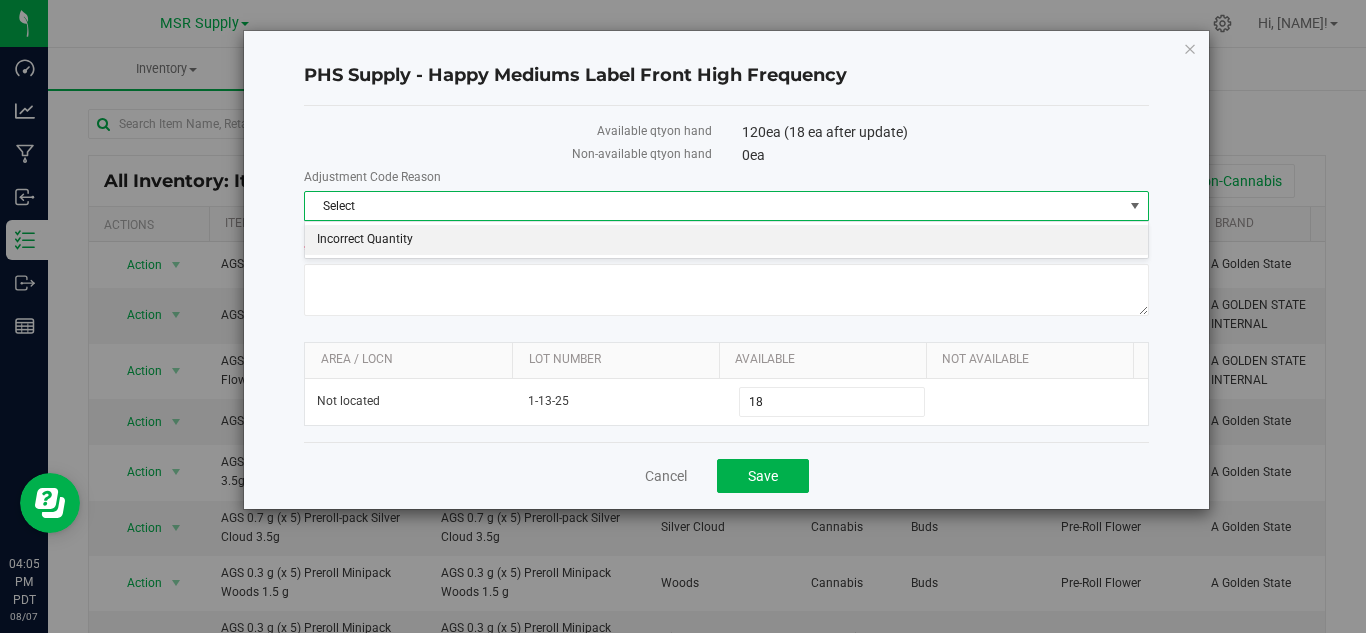 click on "Incorrect Quantity" at bounding box center (726, 240) 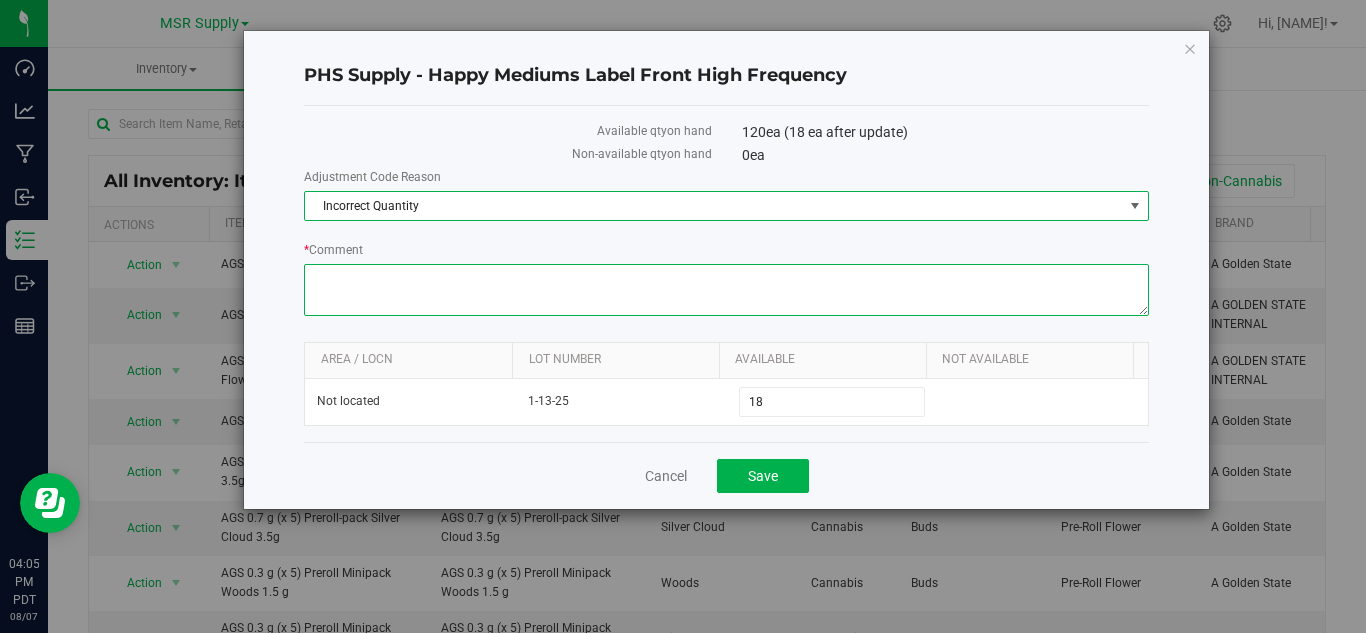 click on "*
Comment" at bounding box center [726, 290] 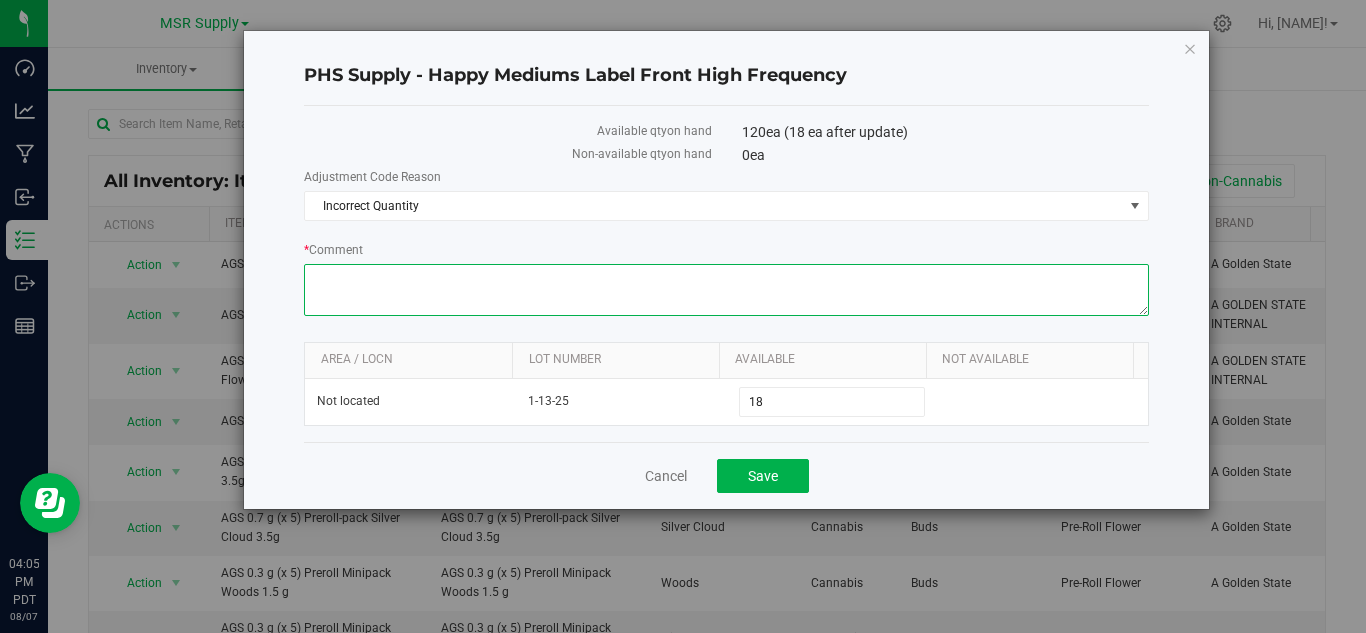 paste on "I" 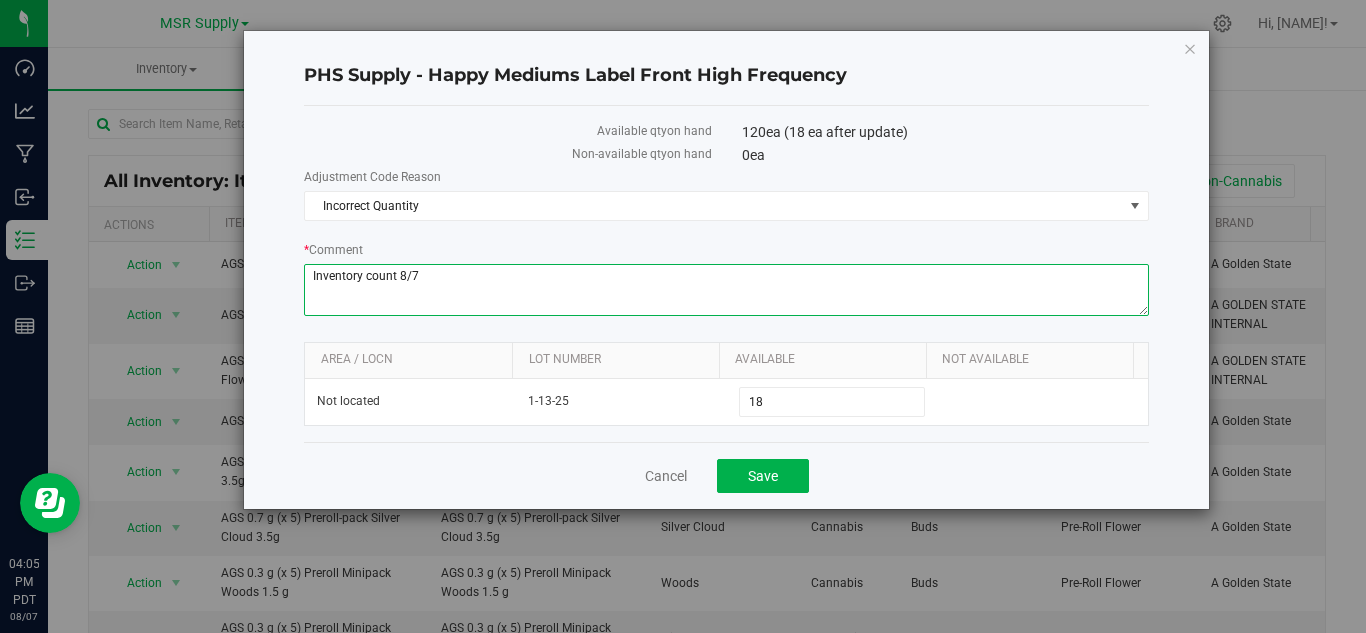 drag, startPoint x: 476, startPoint y: 291, endPoint x: 300, endPoint y: 279, distance: 176.40862 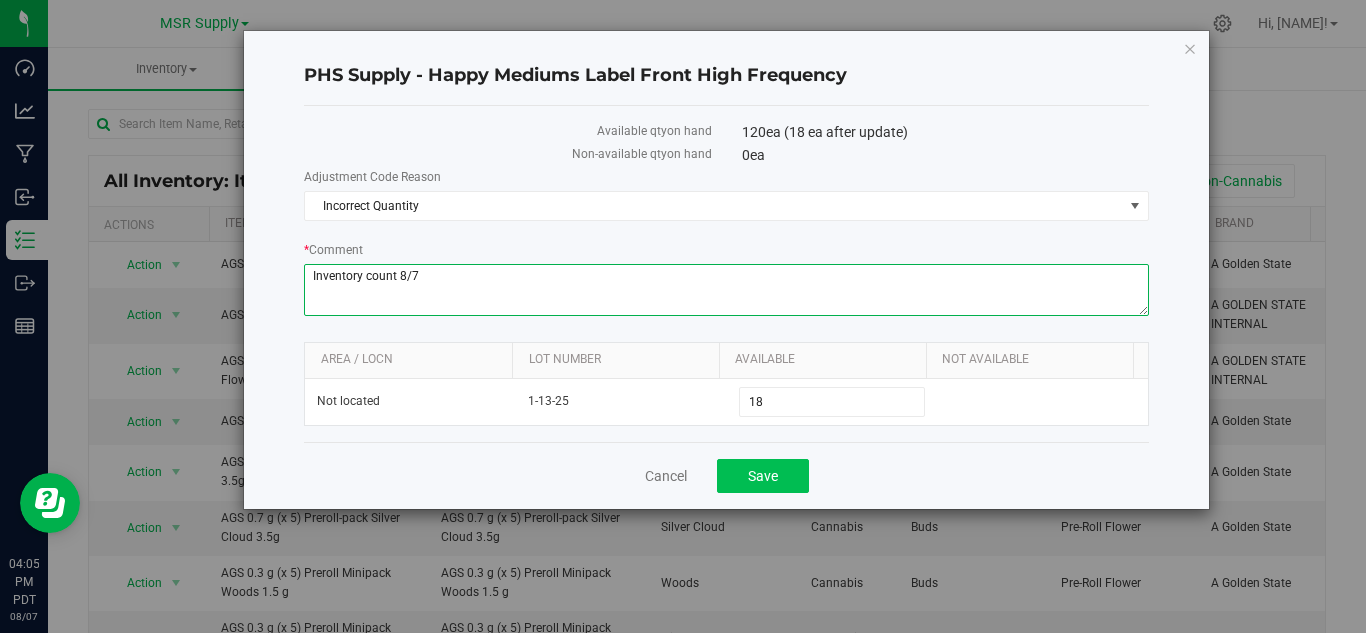 type on "Inventory count 8/7" 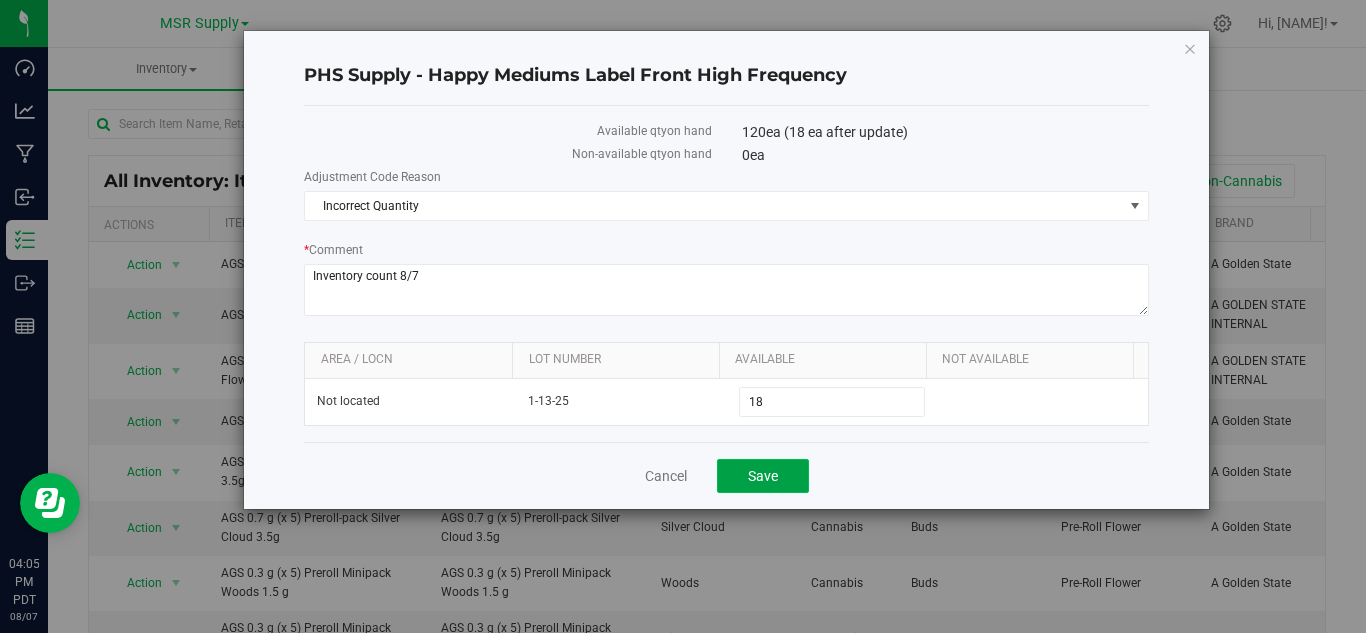 click on "Save" 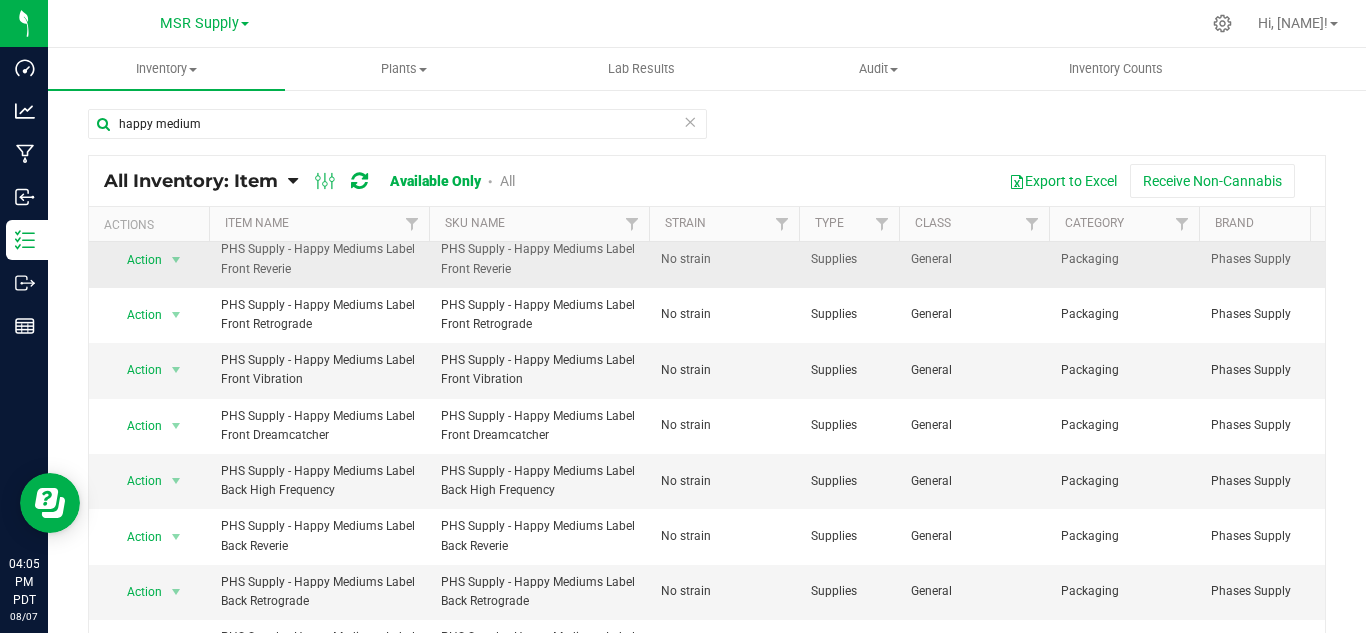 scroll, scrollTop: 100, scrollLeft: 0, axis: vertical 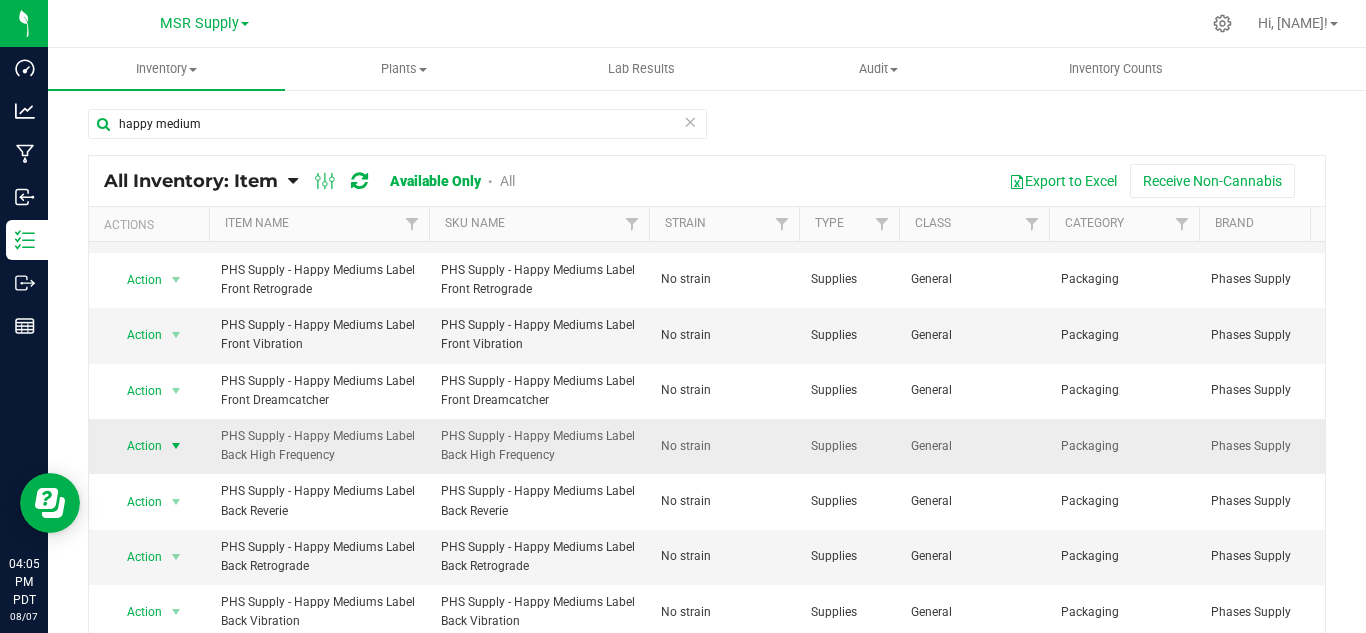 click at bounding box center (176, 446) 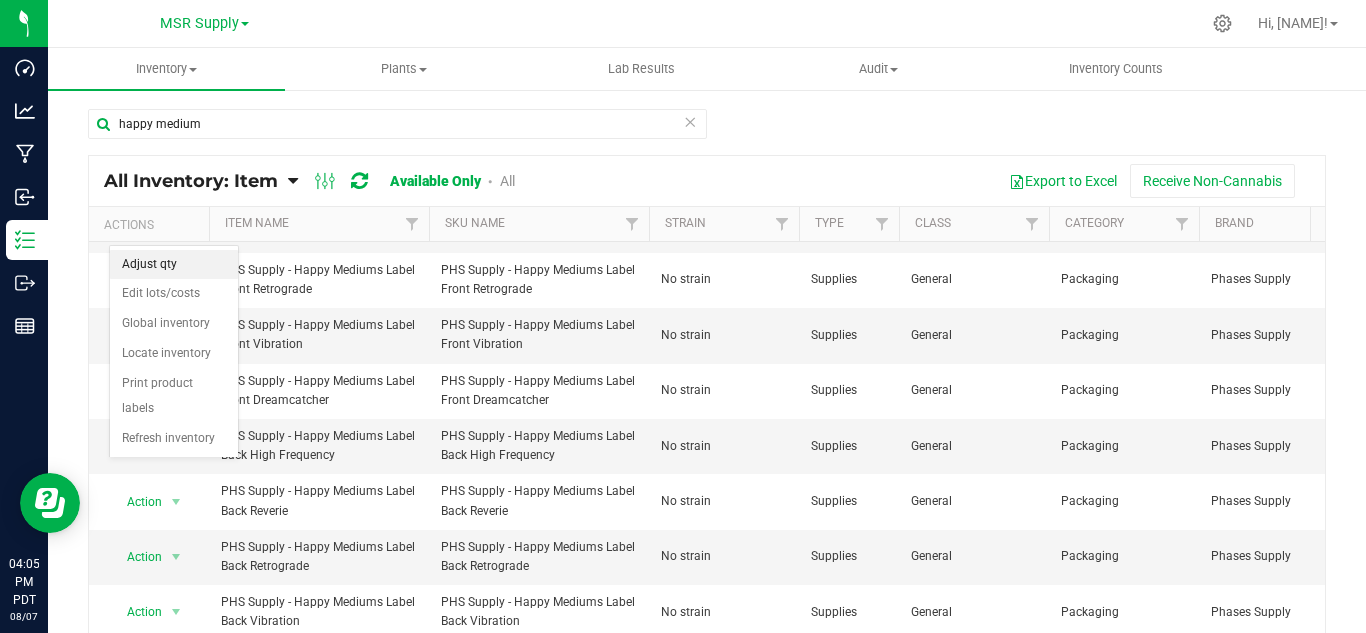 click on "Adjust qty" at bounding box center (174, 265) 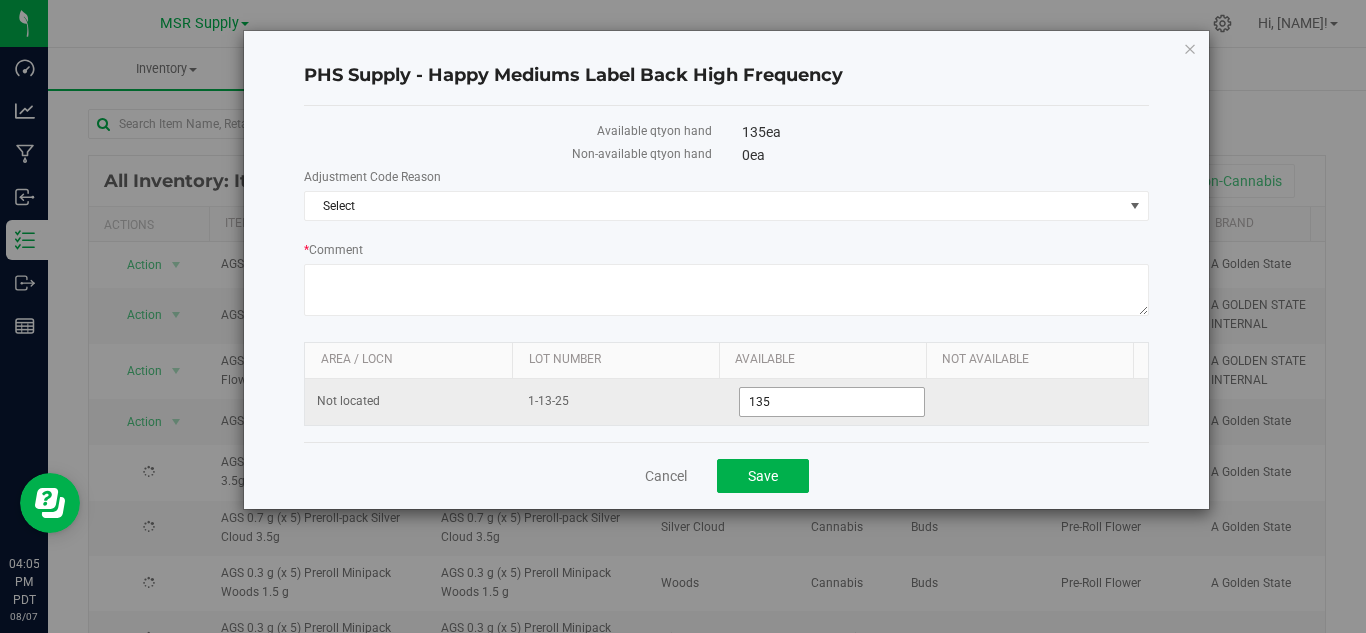 drag, startPoint x: 741, startPoint y: 408, endPoint x: 692, endPoint y: 403, distance: 49.25444 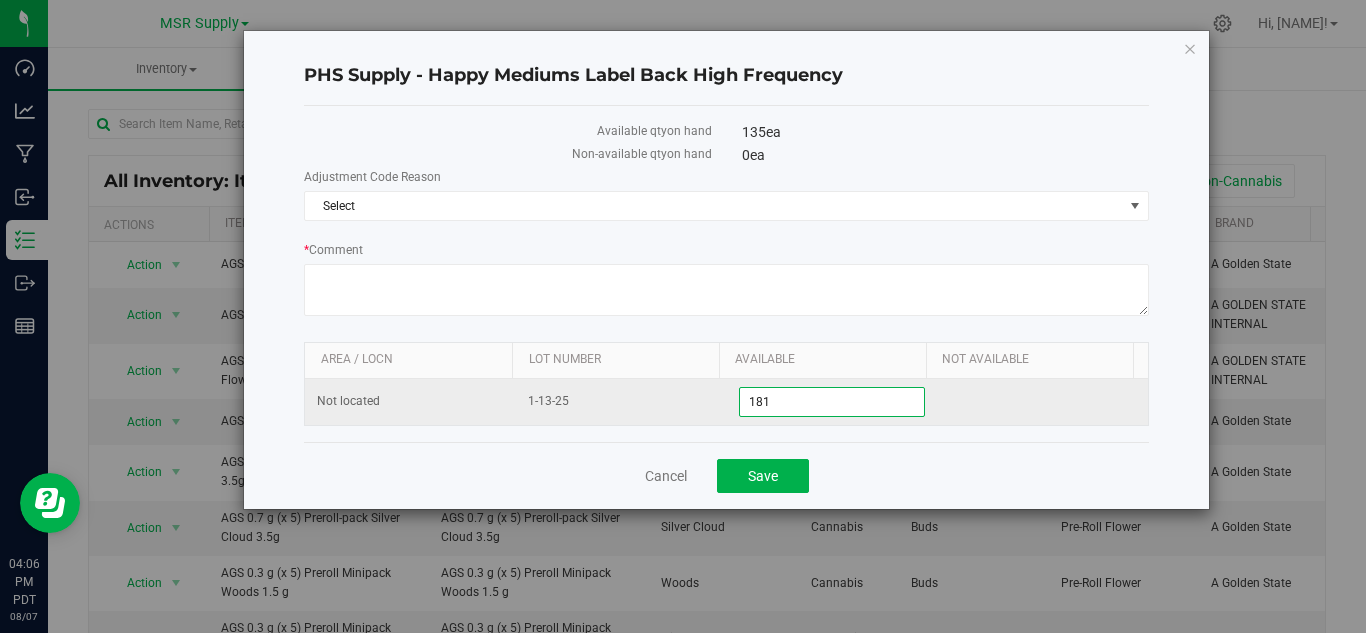 type on "18" 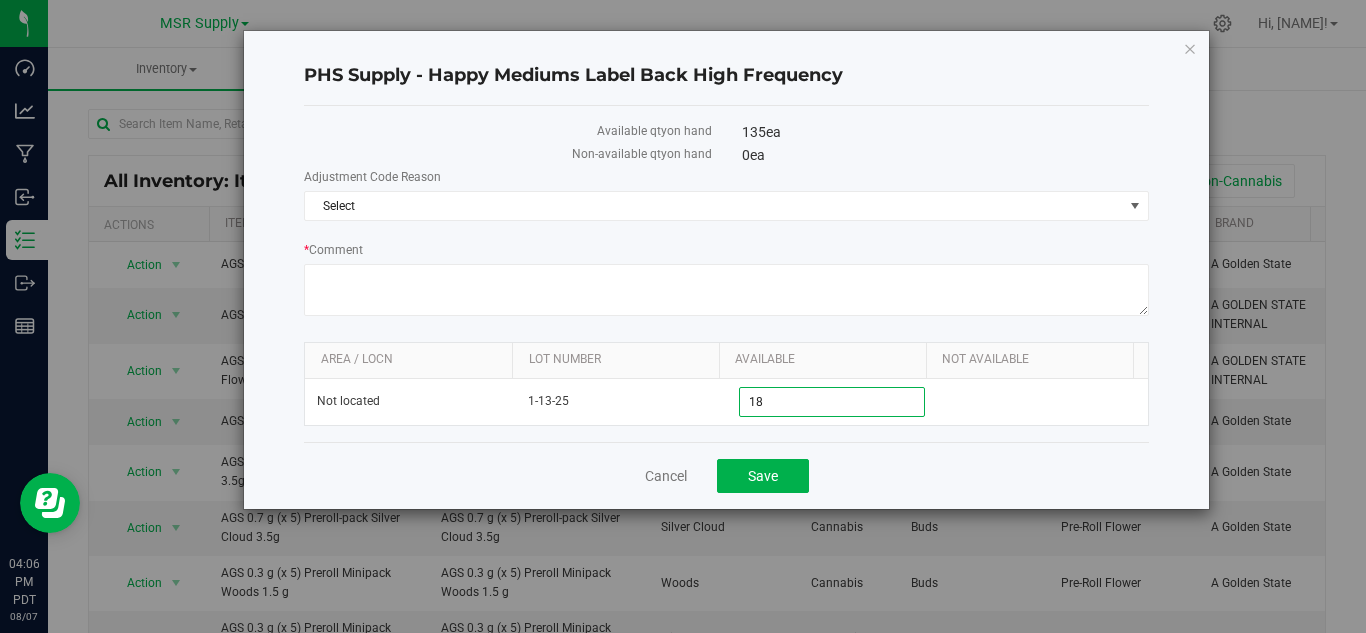 type on "18" 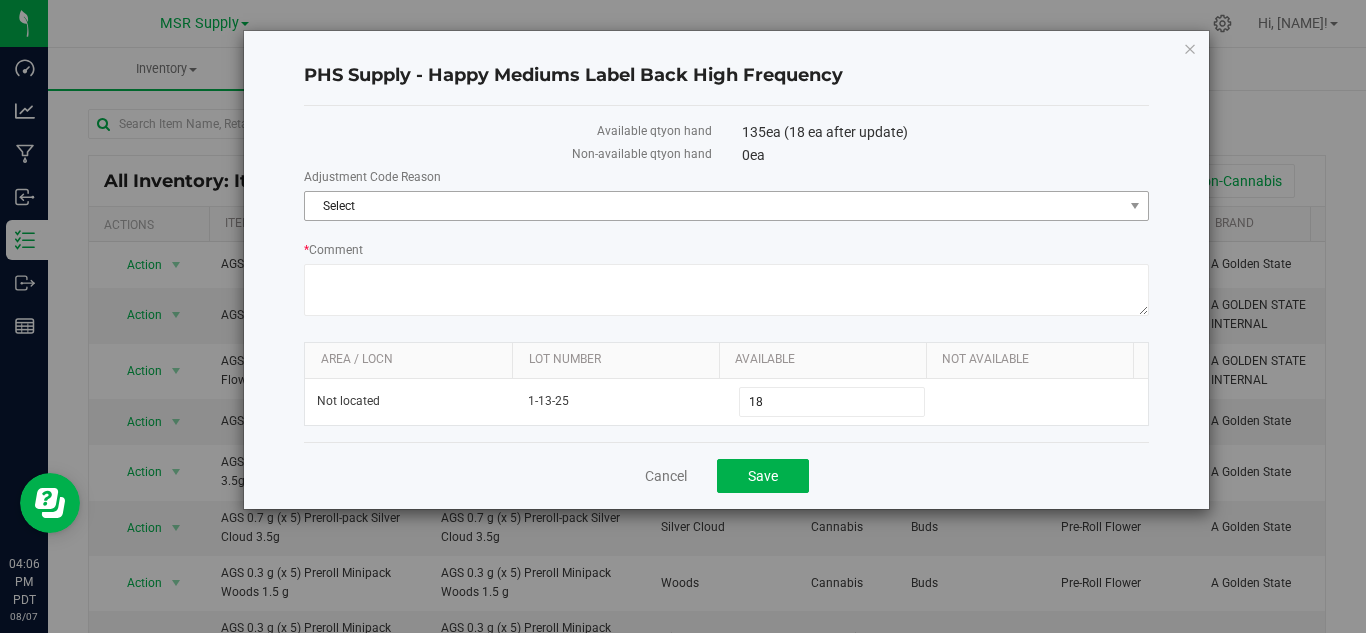 click on "Select" at bounding box center [726, 206] 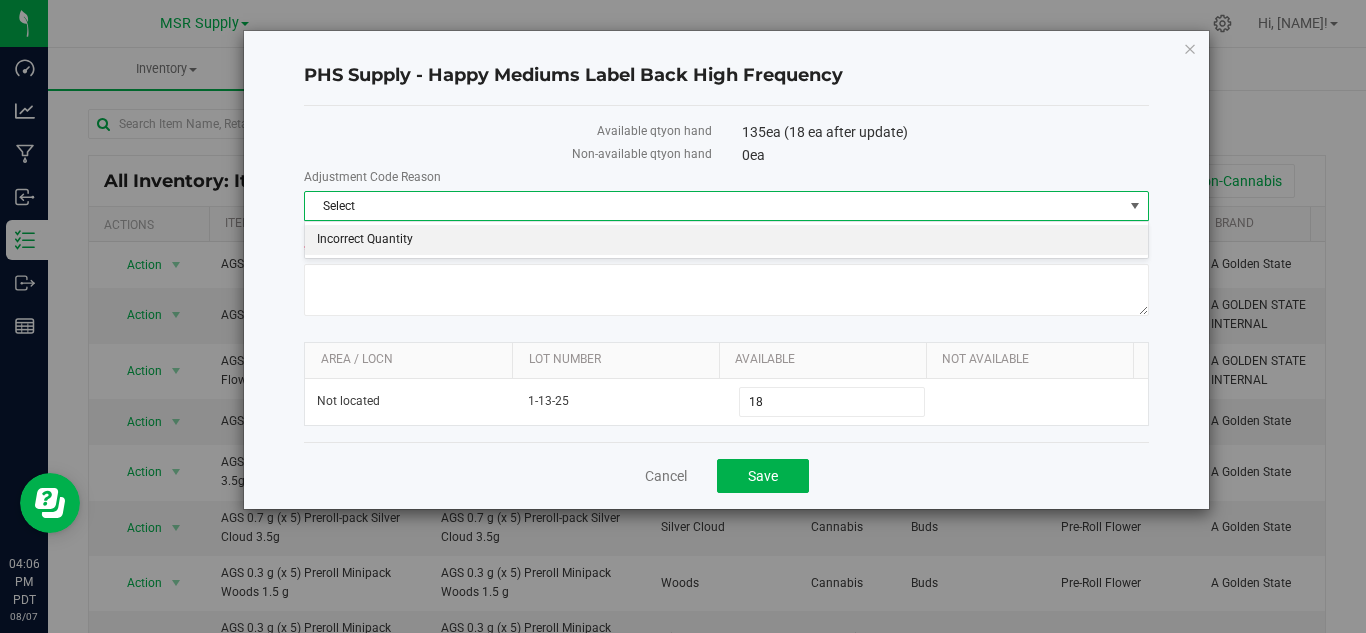 click on "Incorrect Quantity" at bounding box center (726, 240) 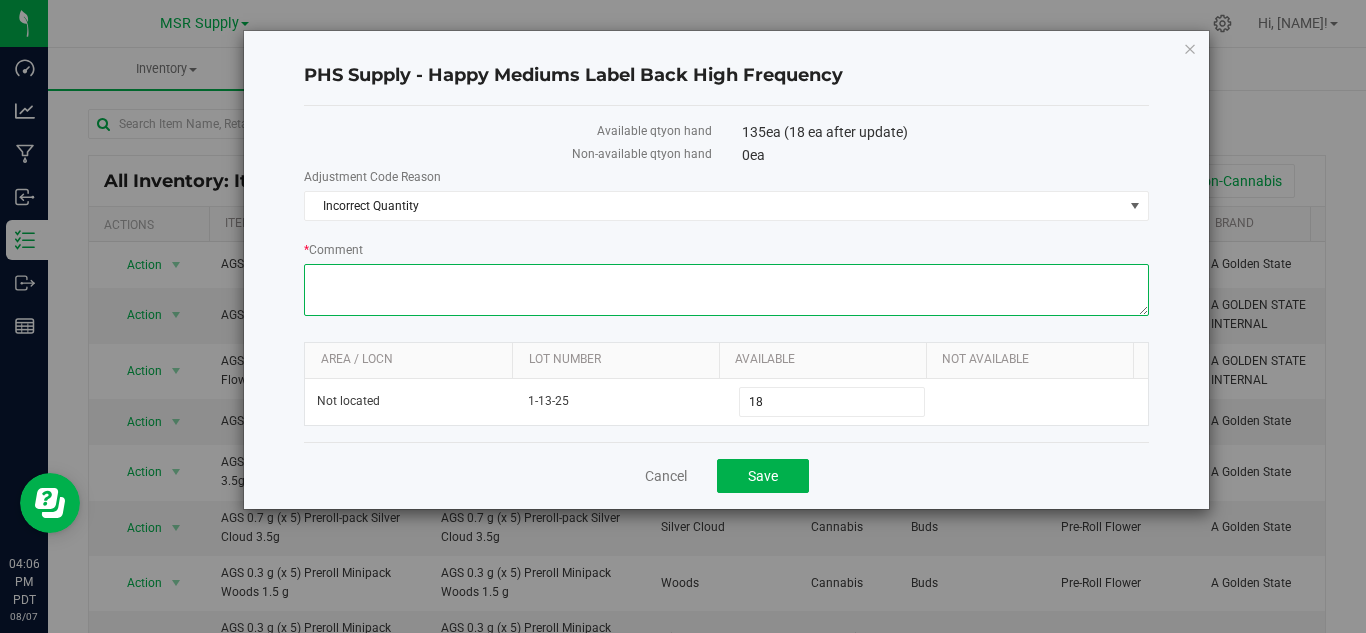 click on "*
Comment" at bounding box center (726, 290) 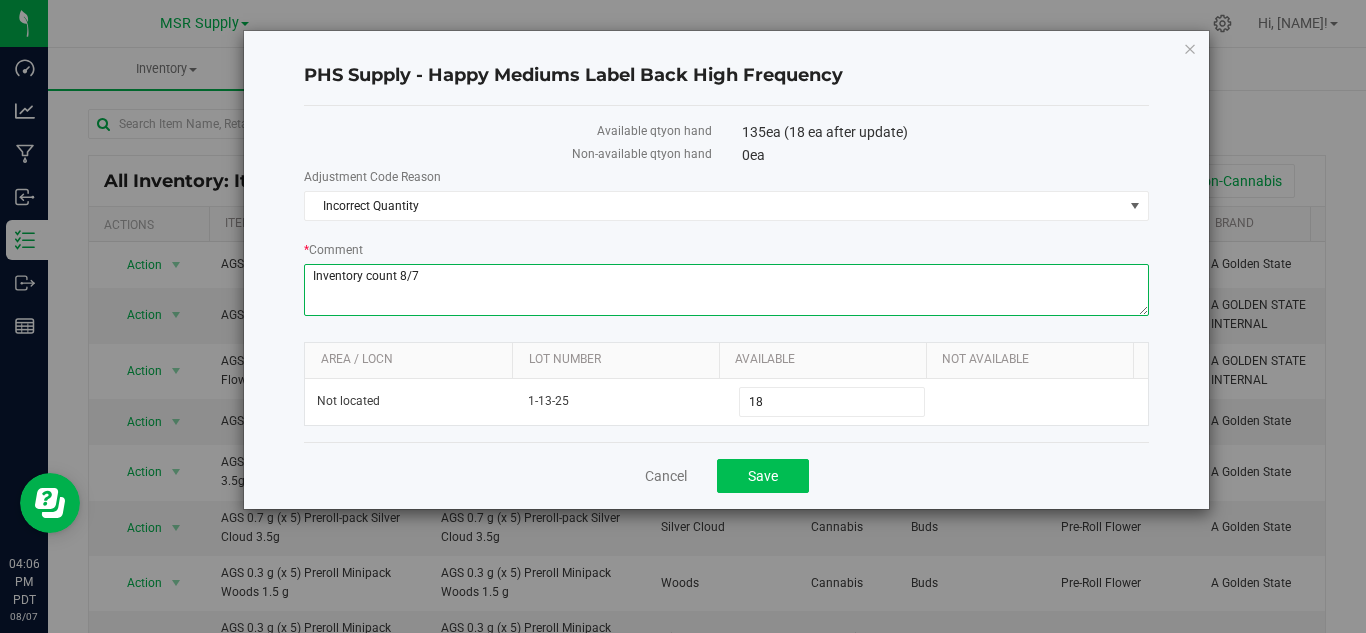 type on "Inventory count 8/7" 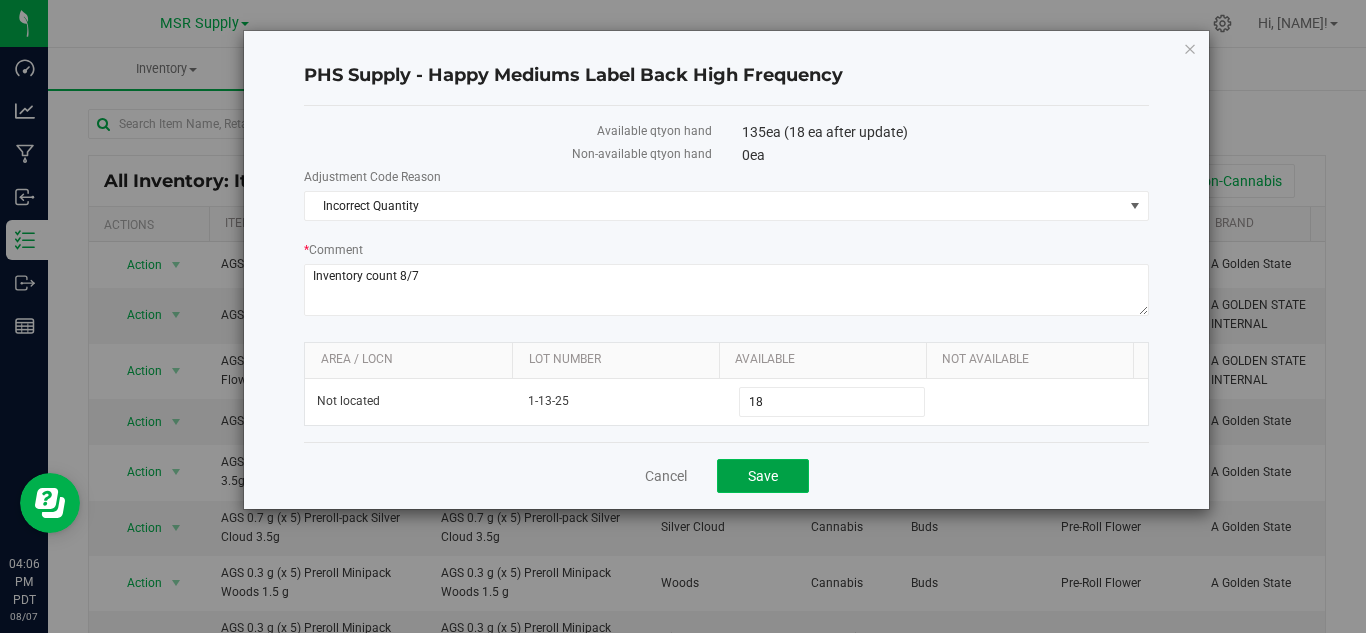 click on "Save" 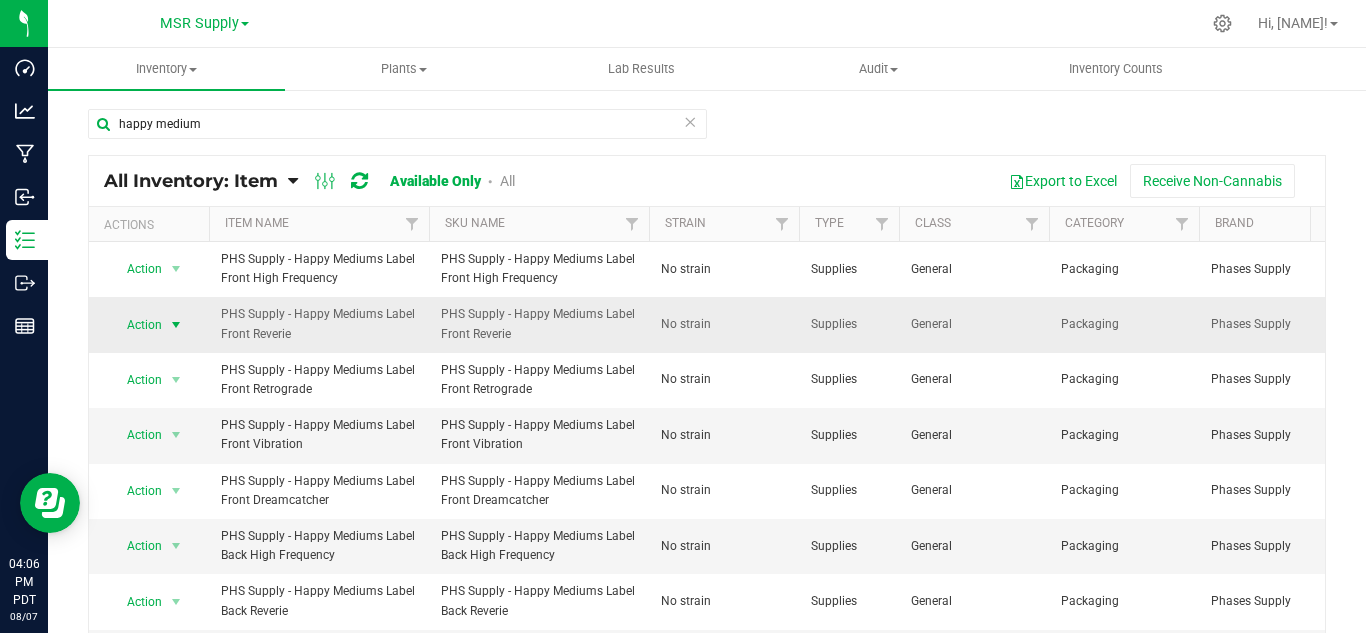 click at bounding box center [176, 325] 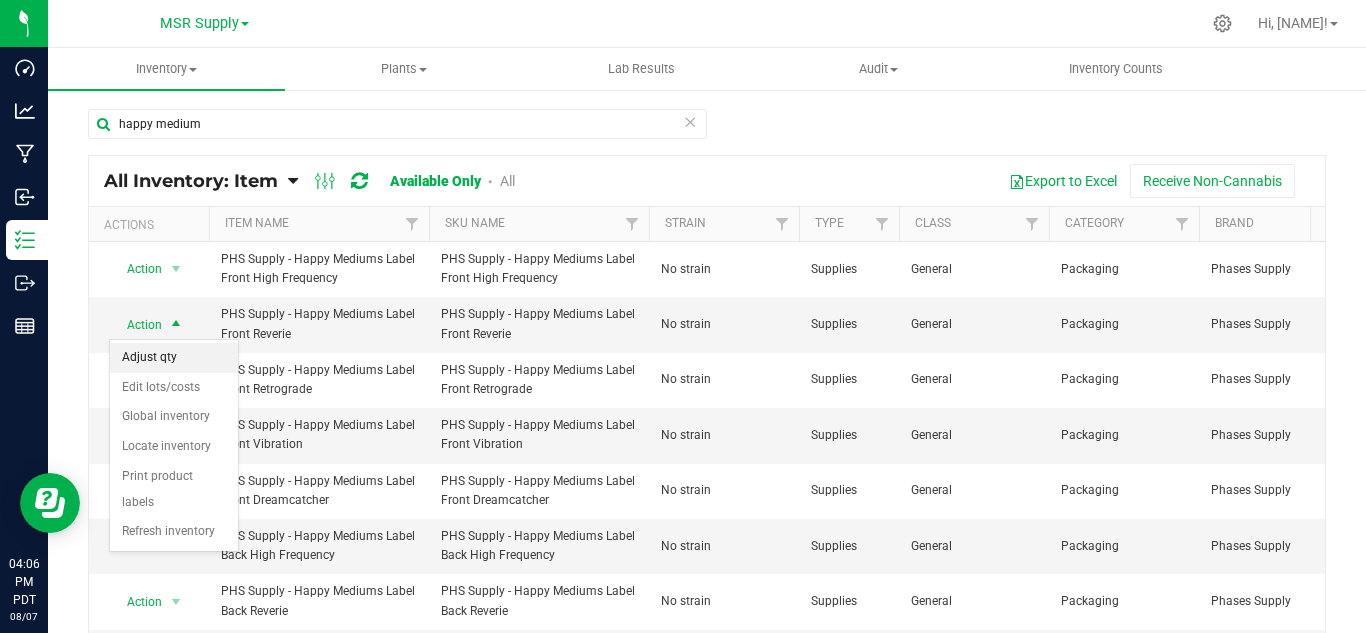 click on "Adjust qty" at bounding box center [174, 358] 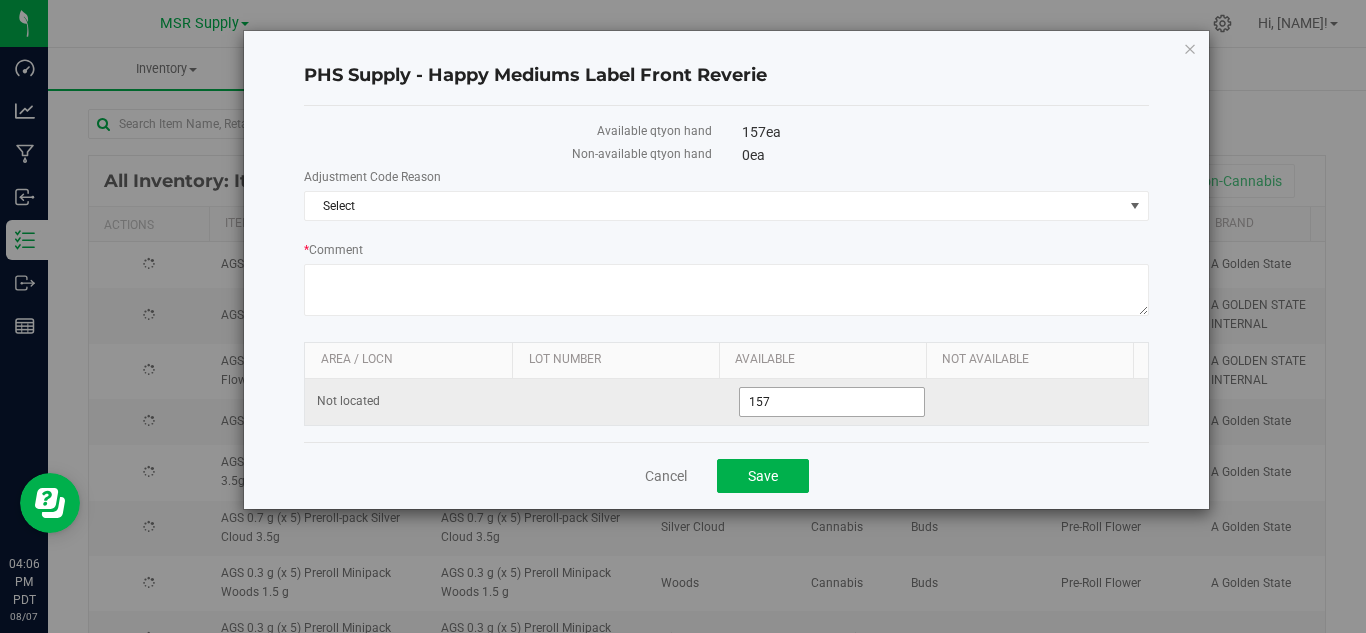 click on "157" at bounding box center [832, 402] 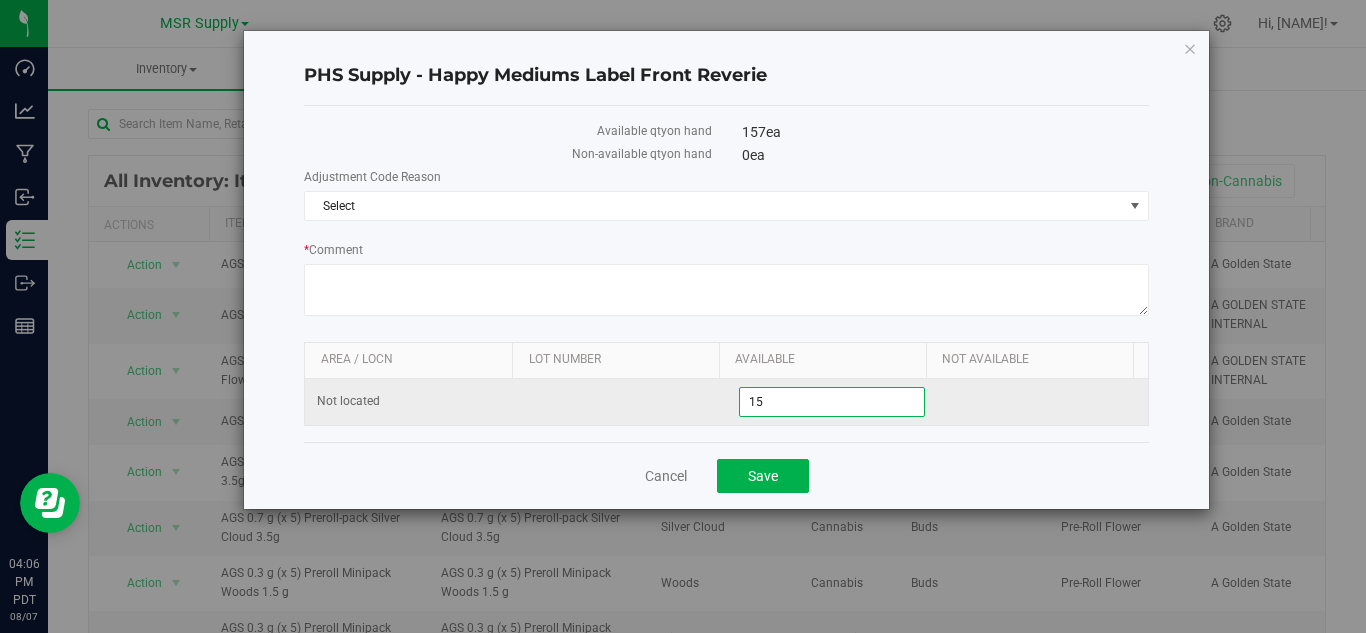 type on "1" 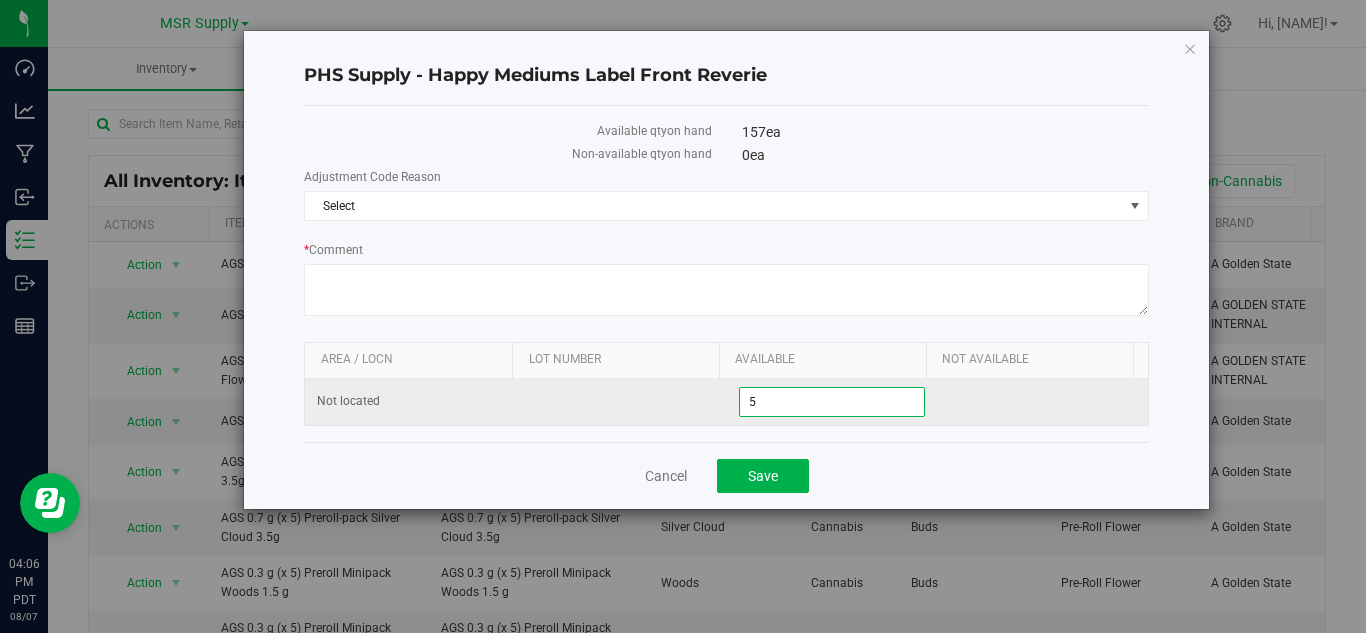 type on "59" 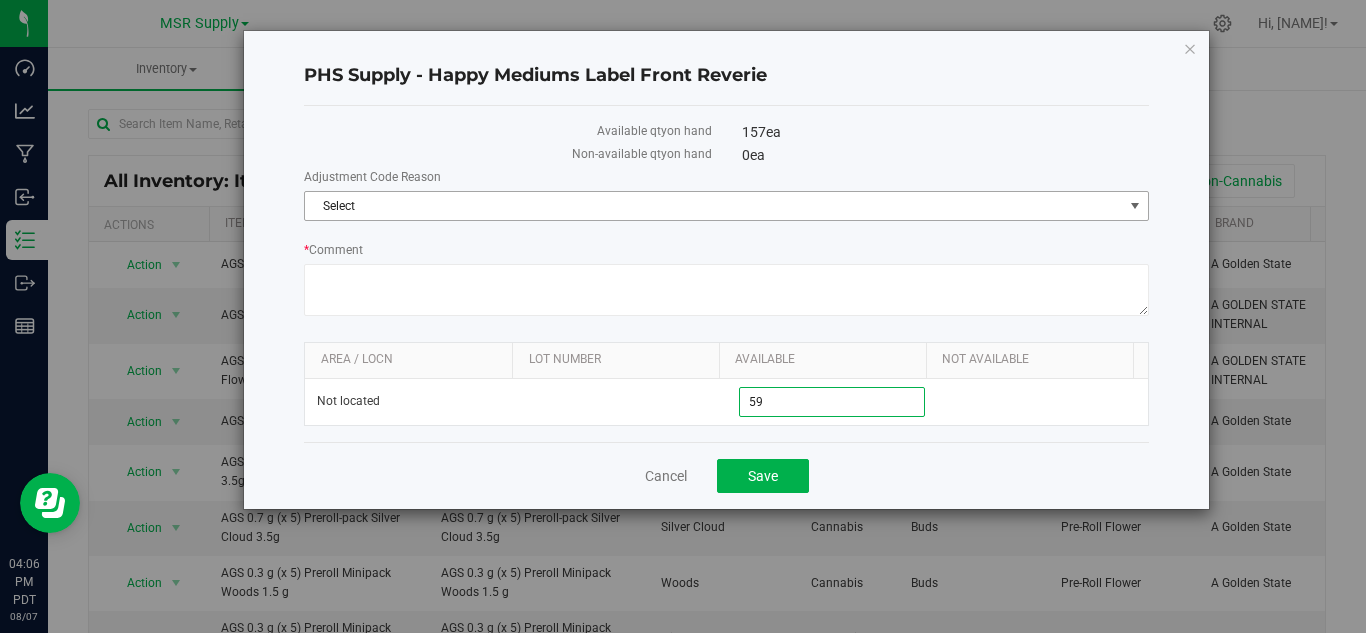 type on "59" 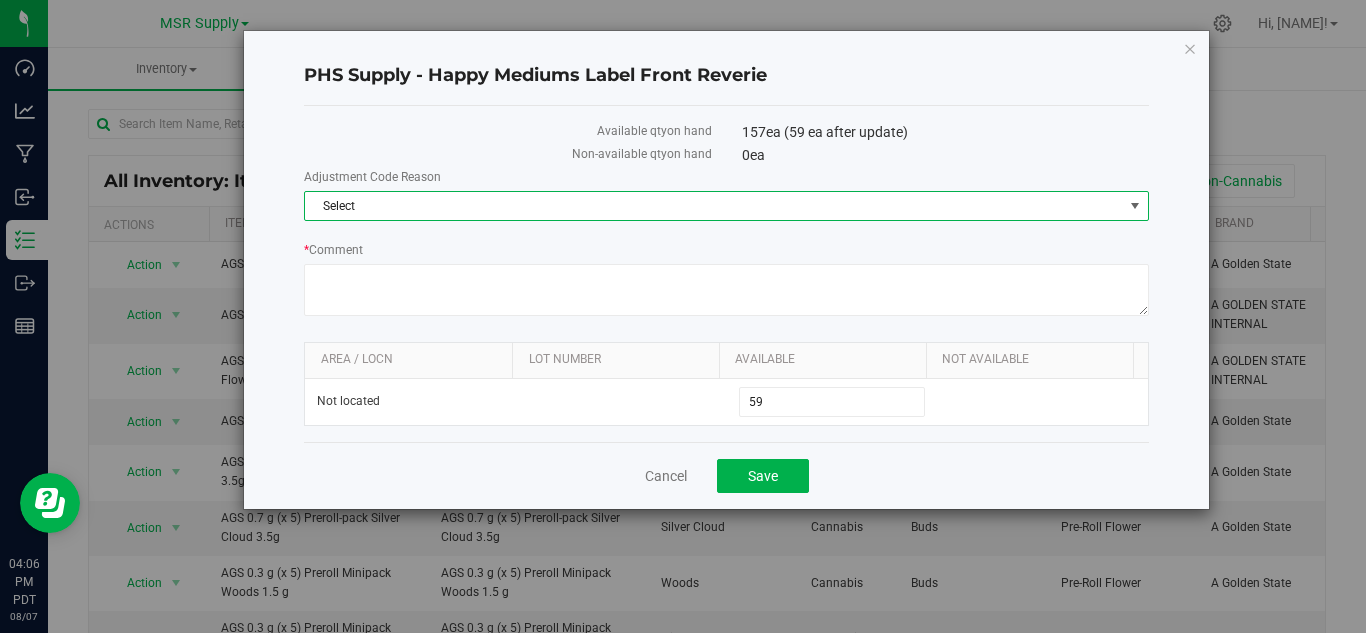 click on "Select" at bounding box center [714, 206] 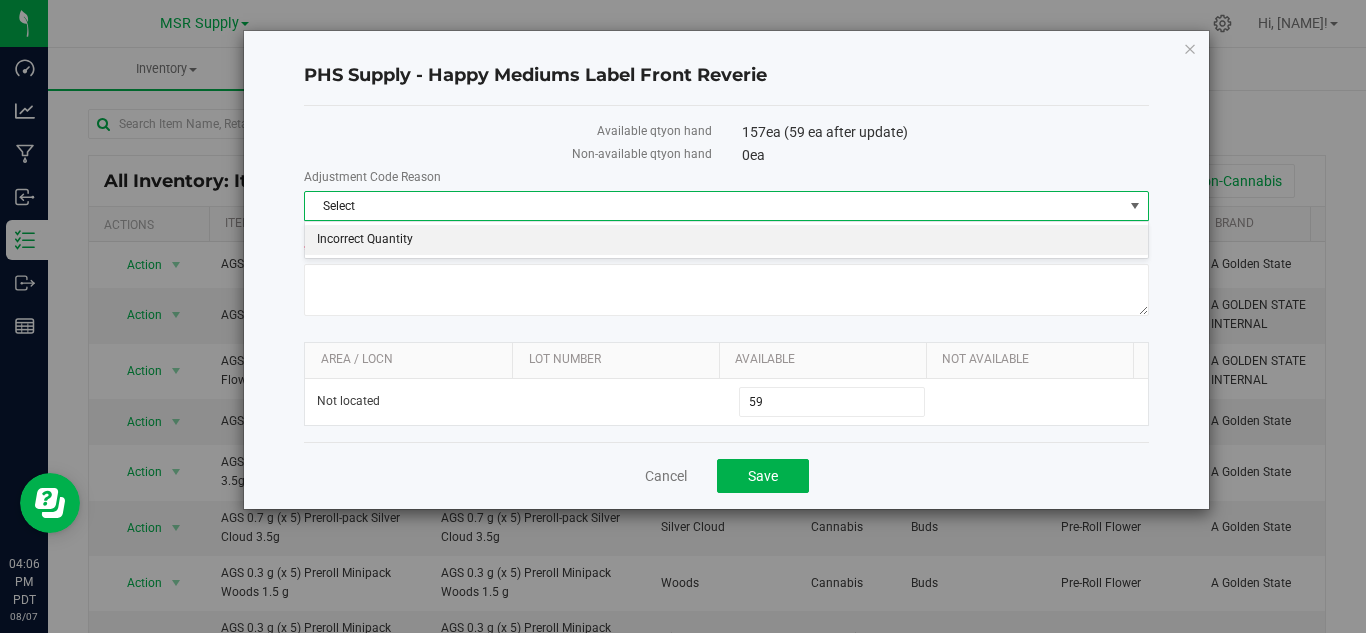 drag, startPoint x: 431, startPoint y: 237, endPoint x: 421, endPoint y: 253, distance: 18.867962 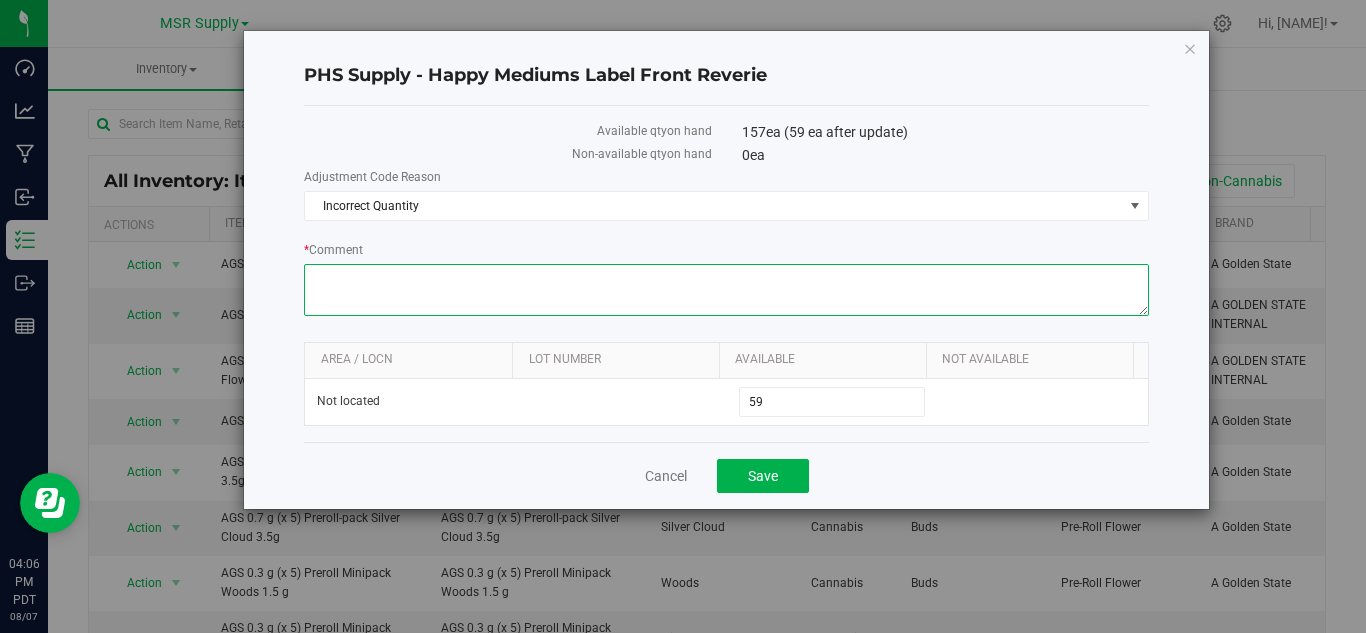 click on "*
Comment" at bounding box center [726, 290] 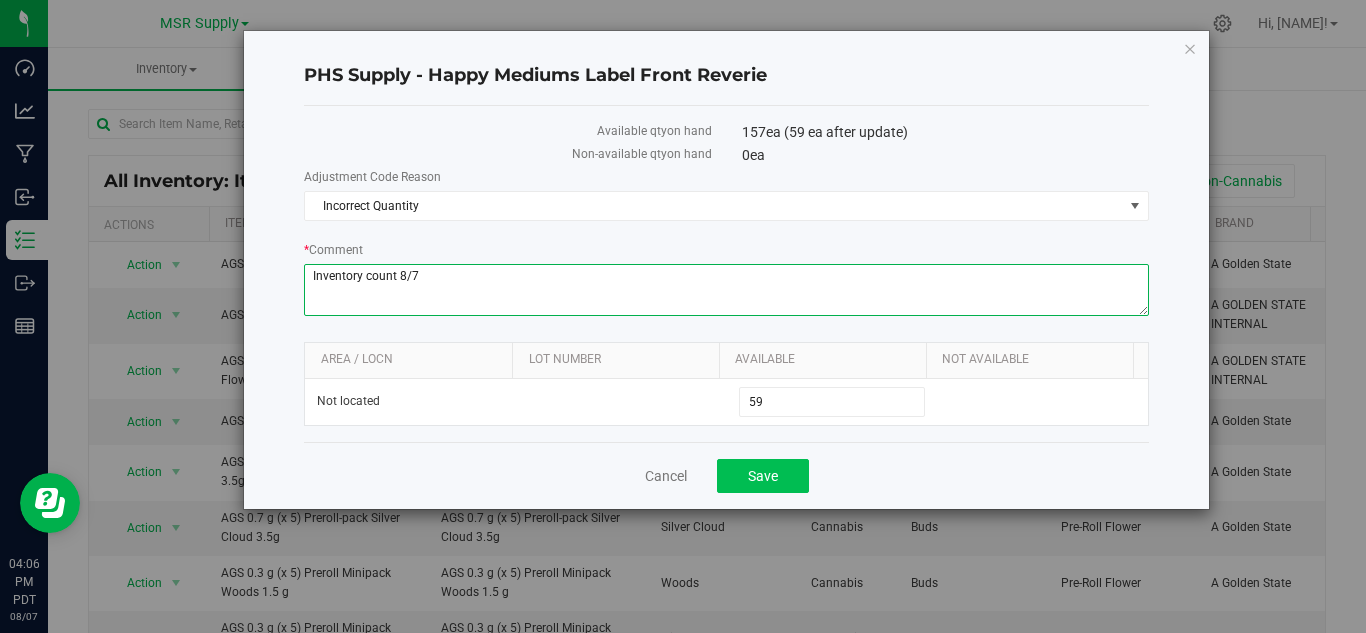 type on "Inventory count 8/7" 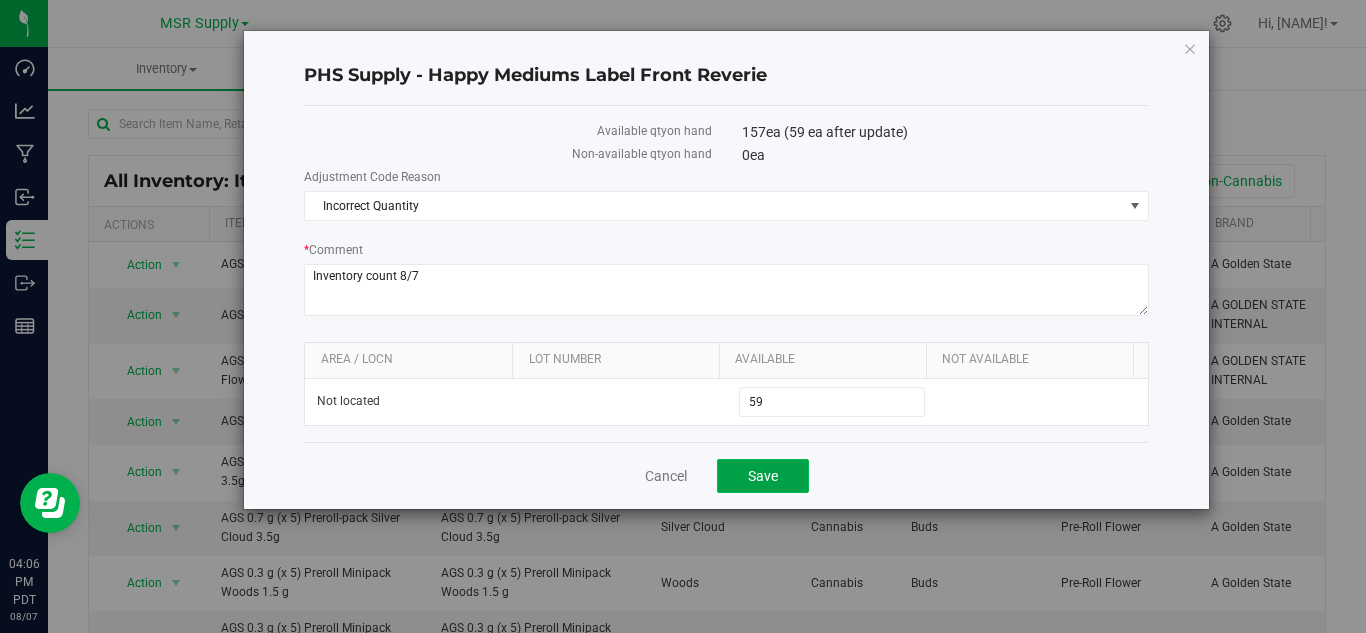 click on "Save" 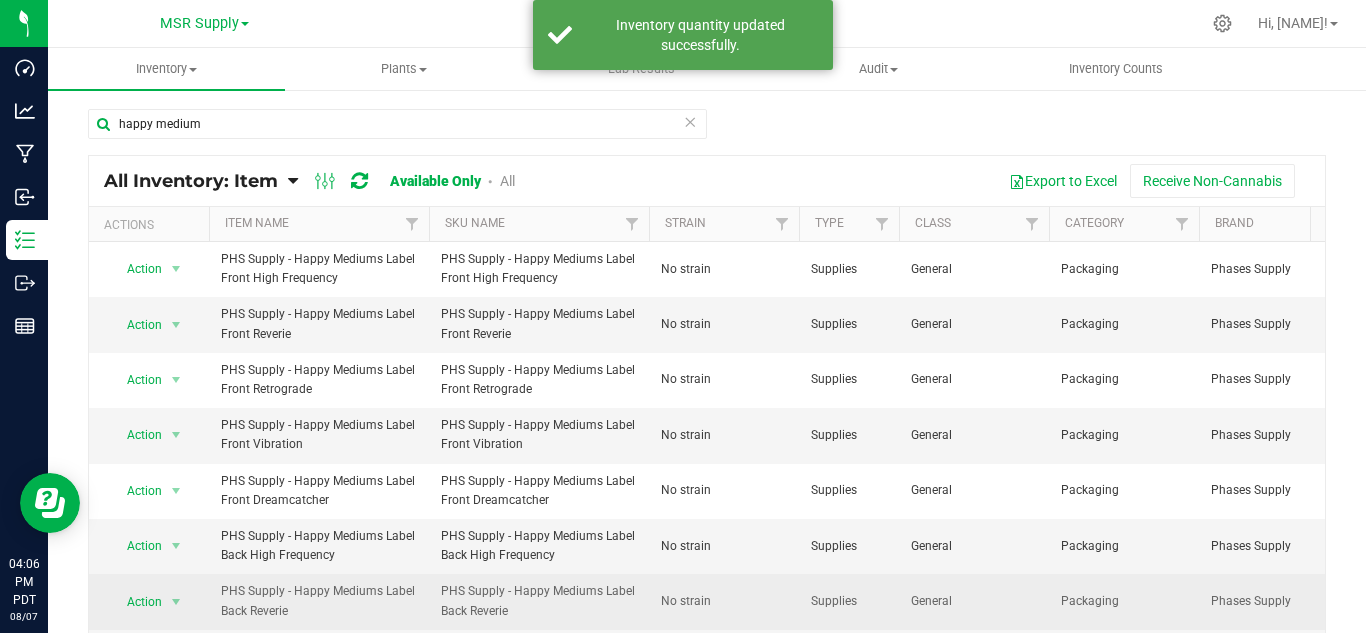 scroll, scrollTop: 80, scrollLeft: 0, axis: vertical 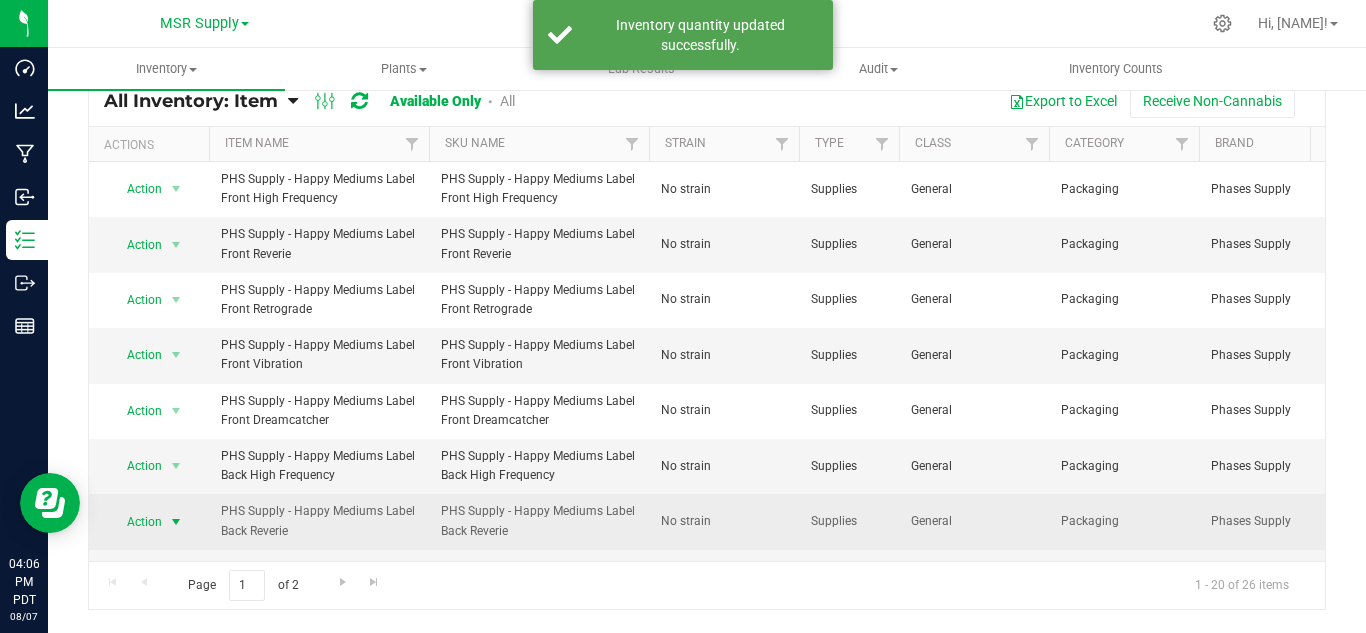 click at bounding box center (176, 522) 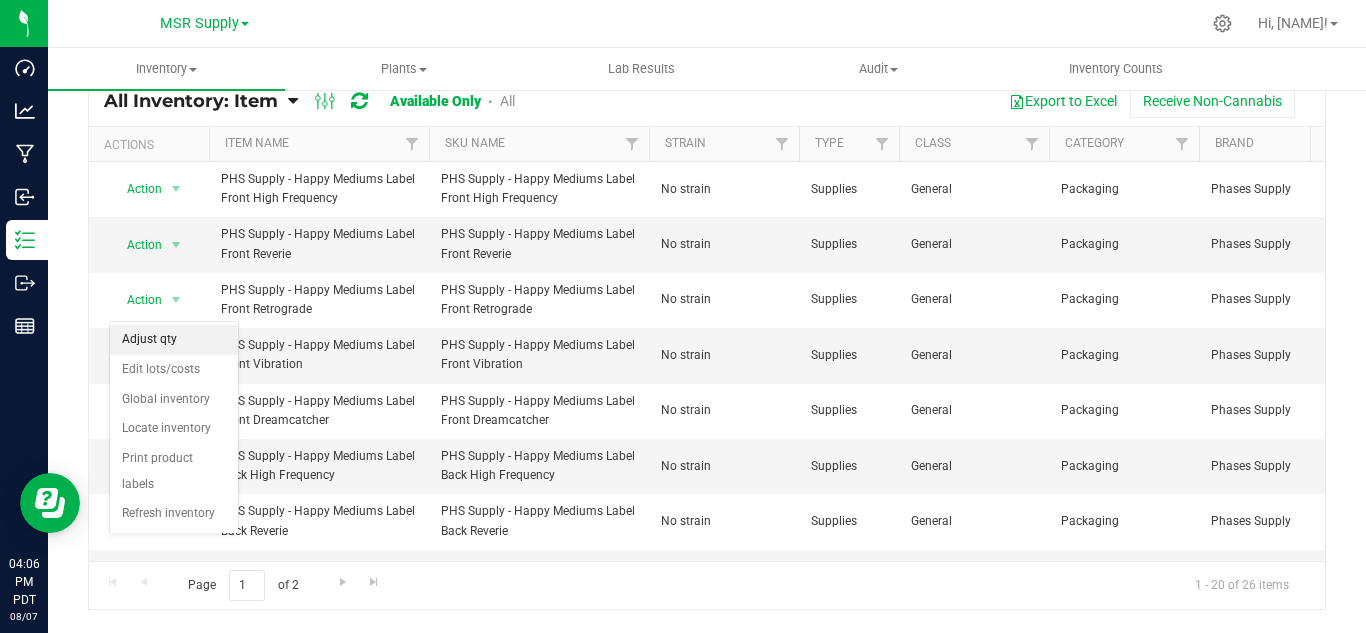 click on "Adjust qty" at bounding box center [174, 340] 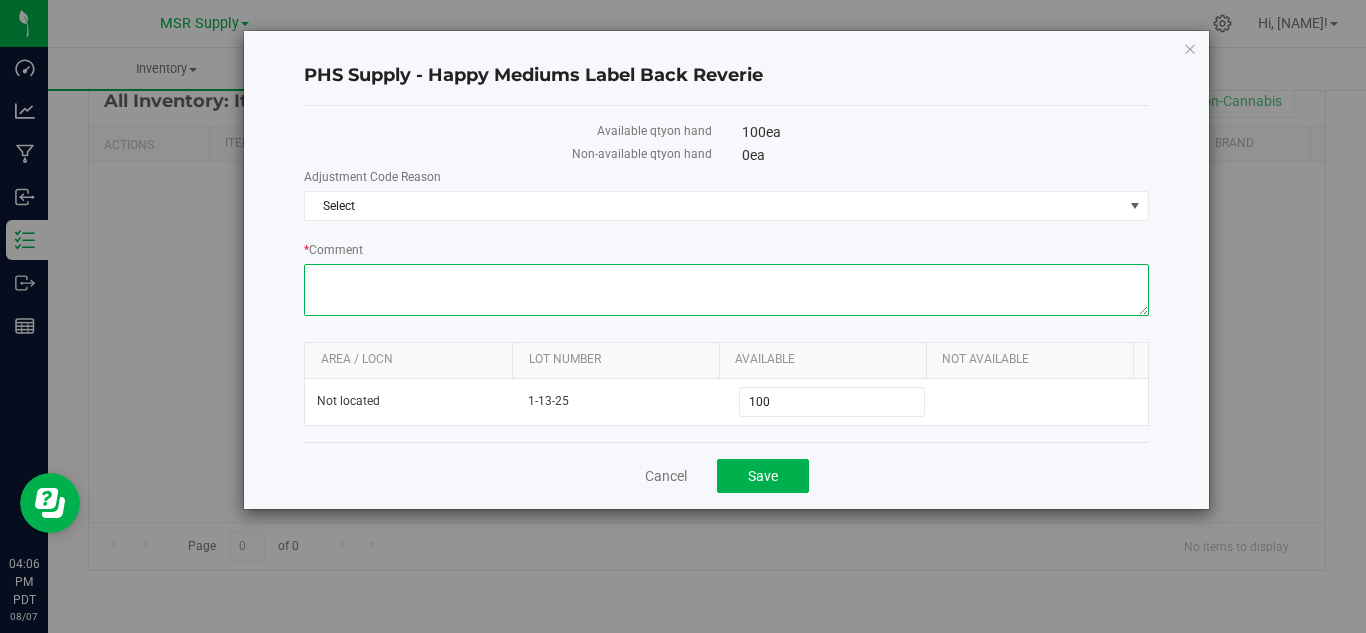 click on "*
Comment" at bounding box center (726, 290) 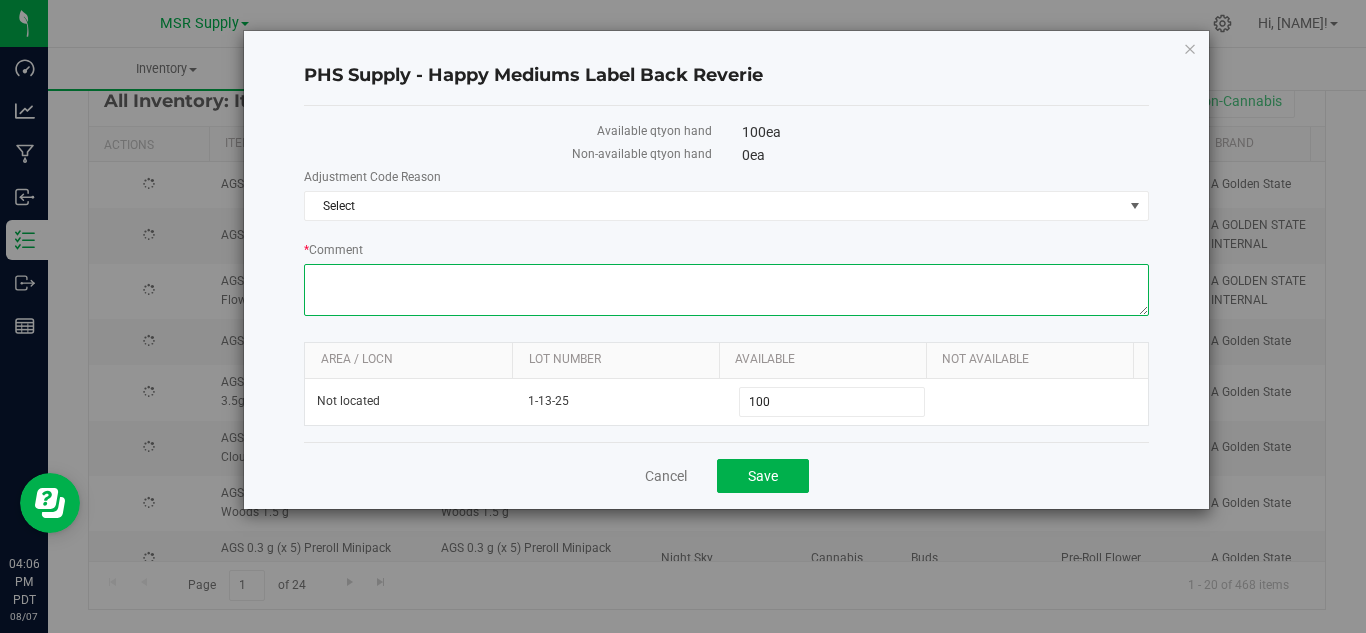 paste on "Inventory count 8/7" 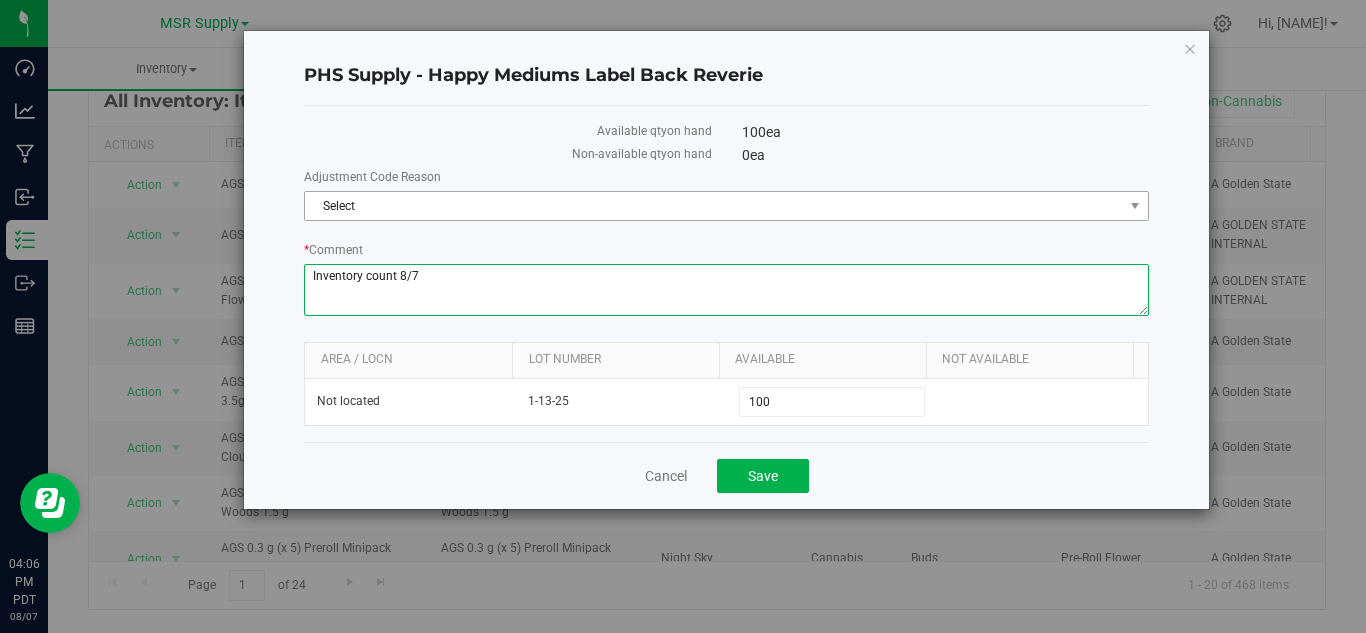 type on "Inventory count 8/7" 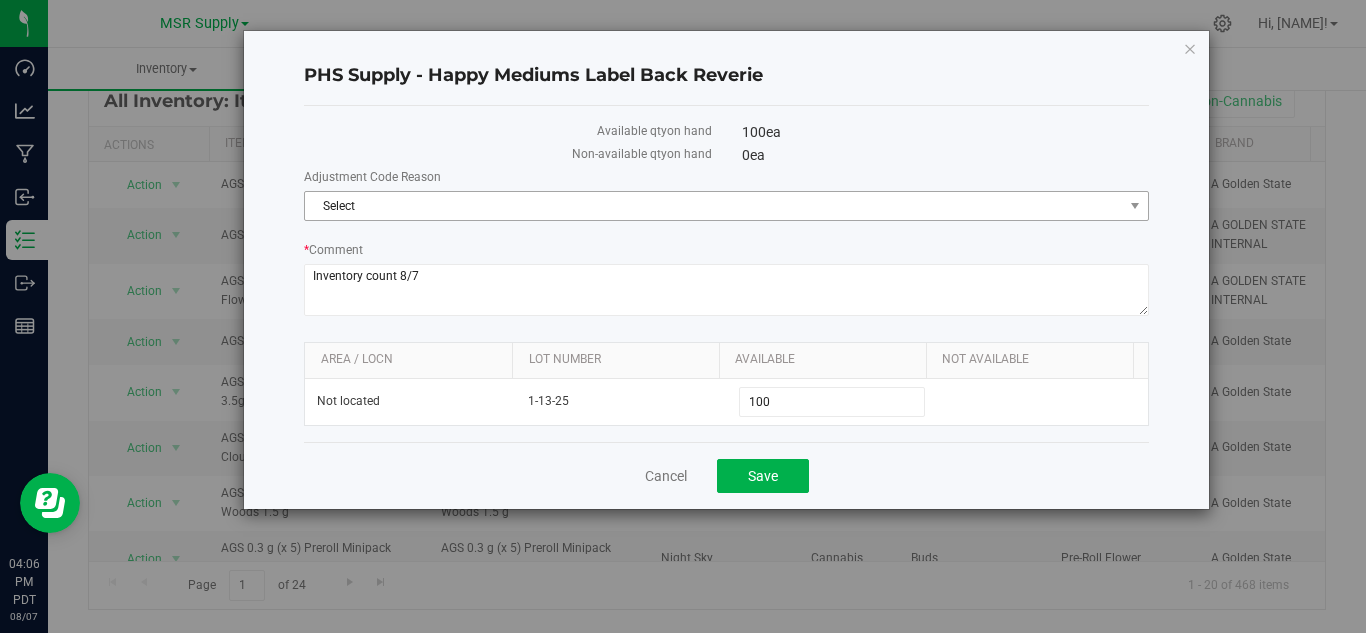 click on "Select" at bounding box center (714, 206) 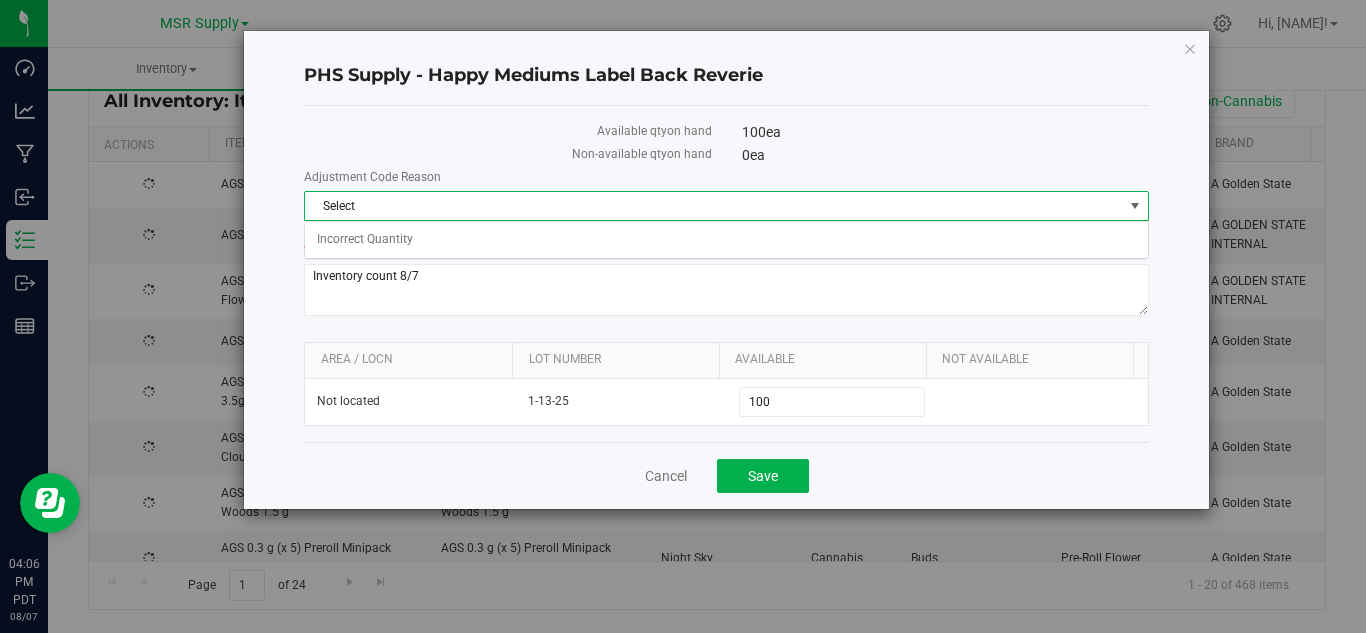 click on "Select" at bounding box center [714, 206] 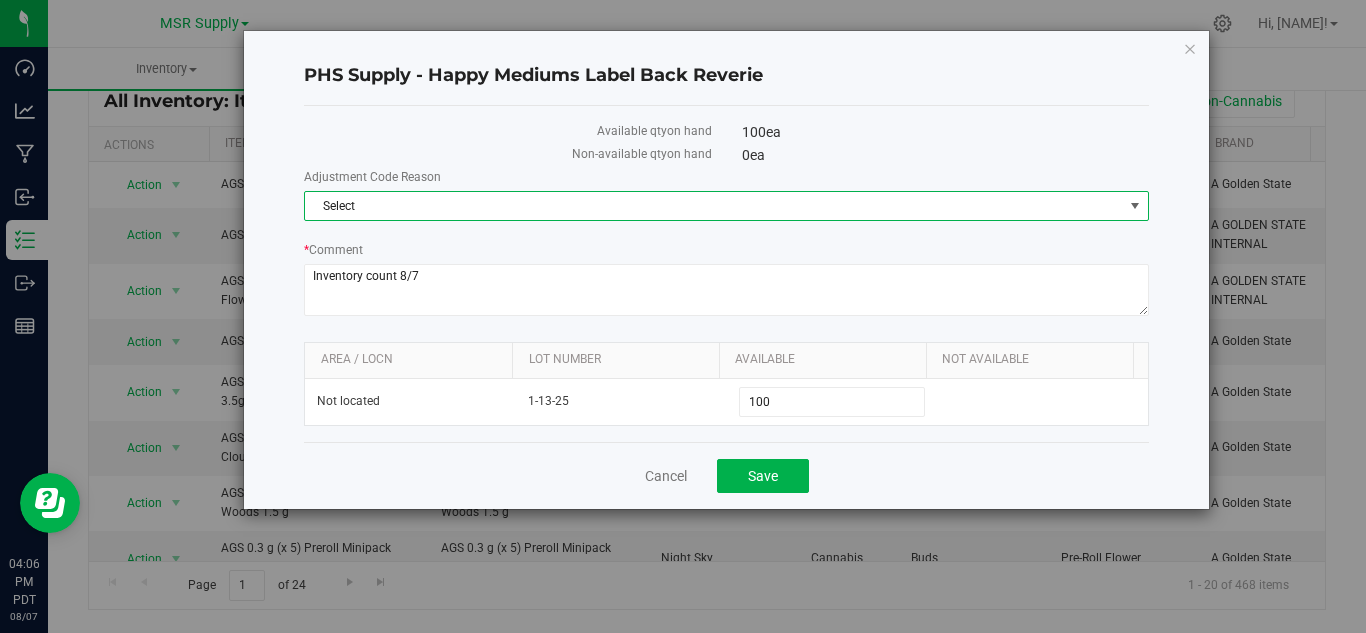 click on "Select" at bounding box center [714, 206] 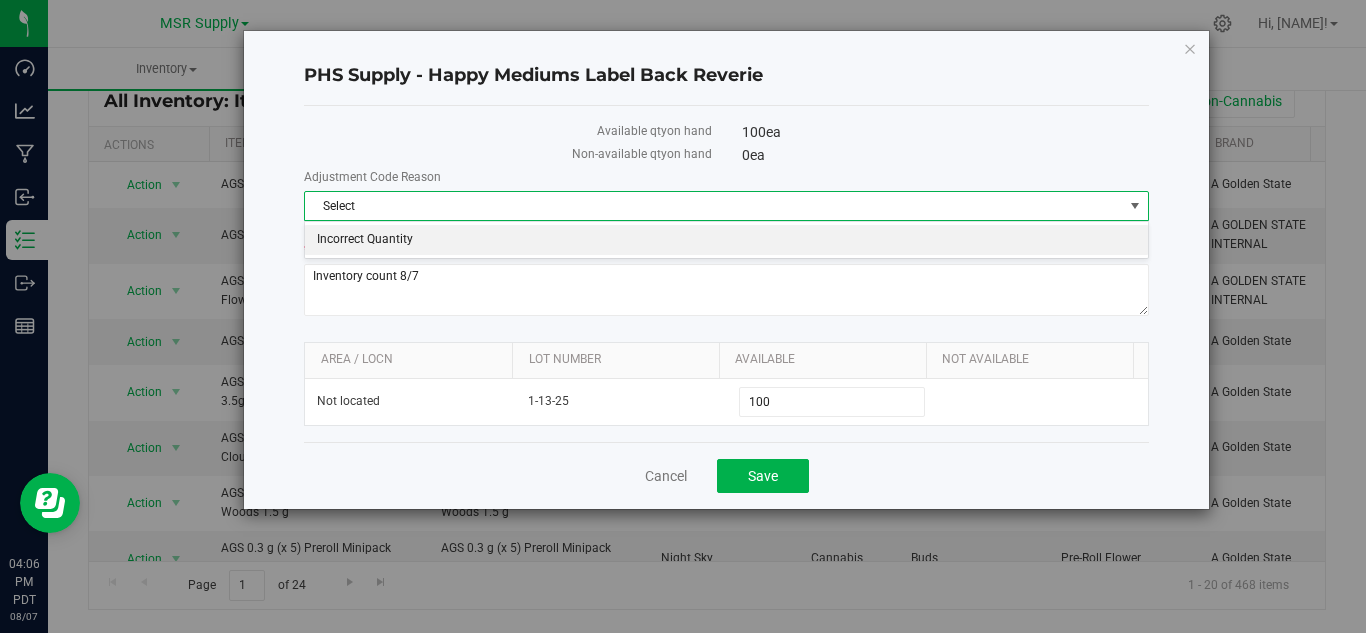 click on "Incorrect Quantity" at bounding box center (726, 240) 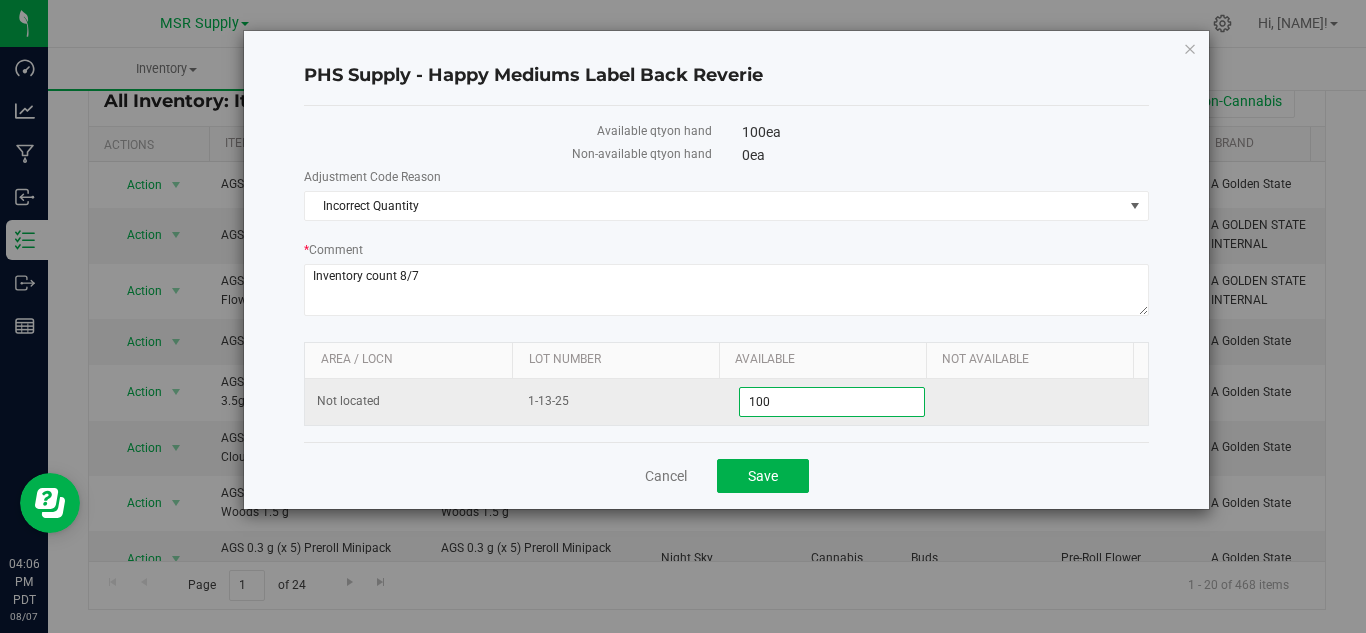 click on "100 100" at bounding box center (832, 402) 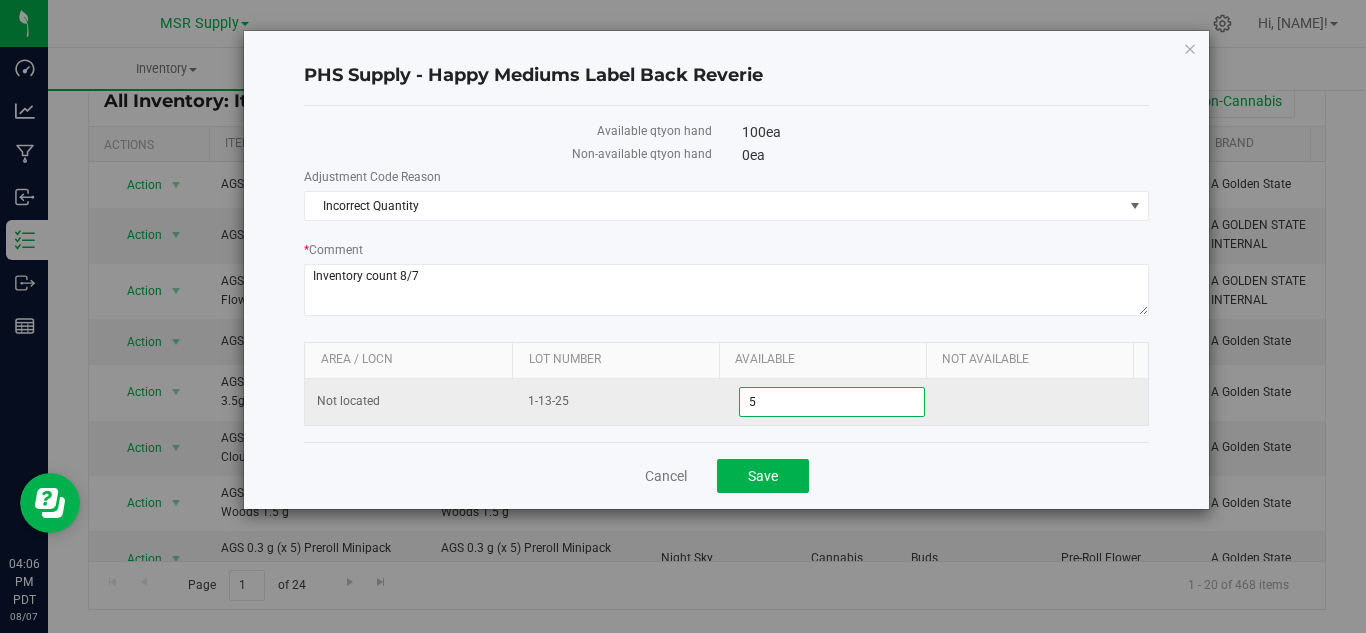 type on "59" 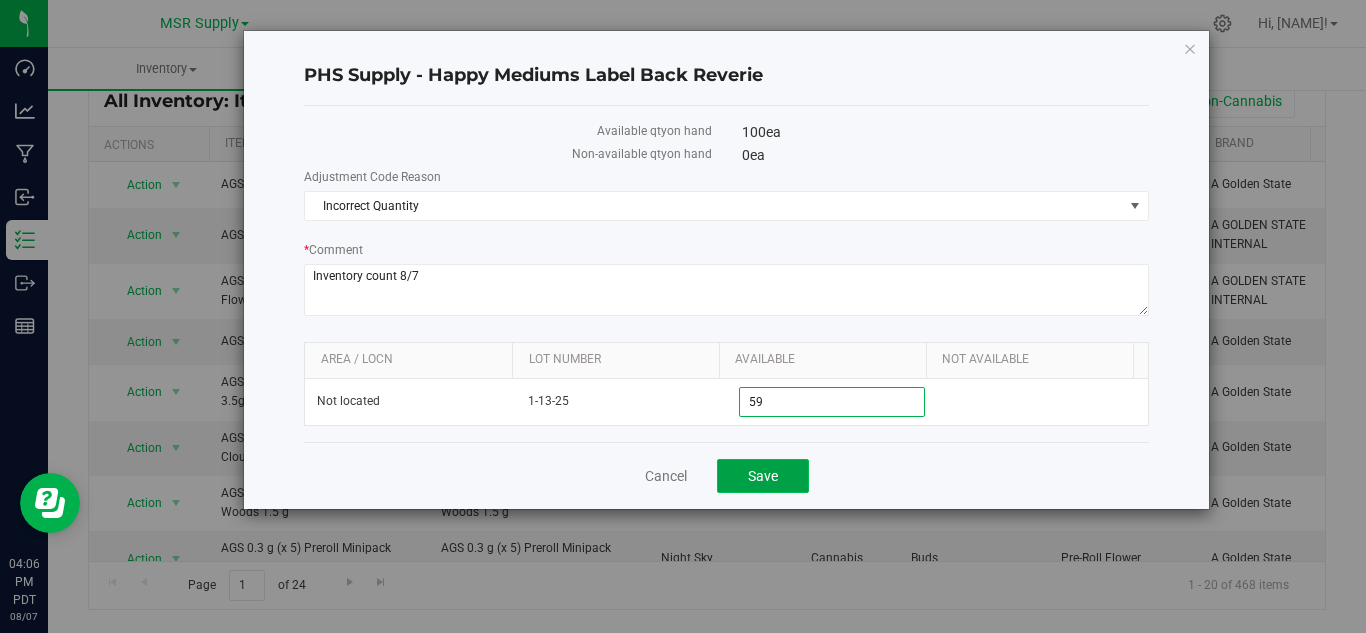type on "59" 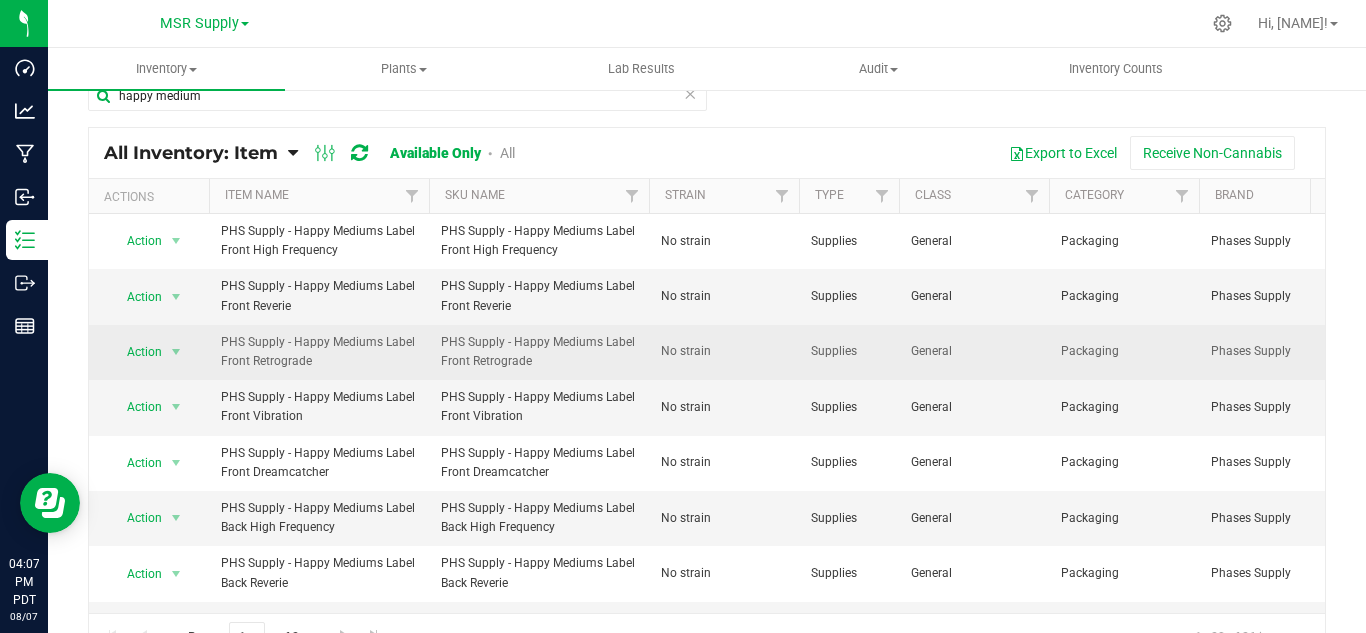 scroll, scrollTop: 0, scrollLeft: 0, axis: both 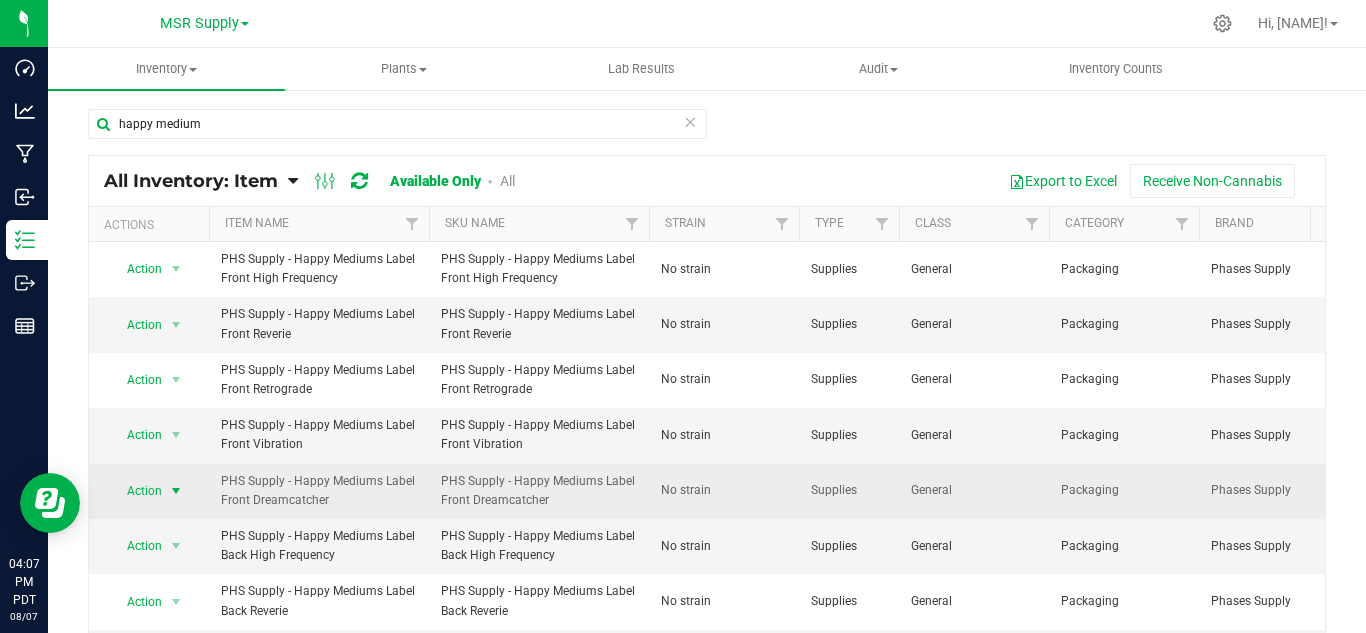 click at bounding box center [176, 491] 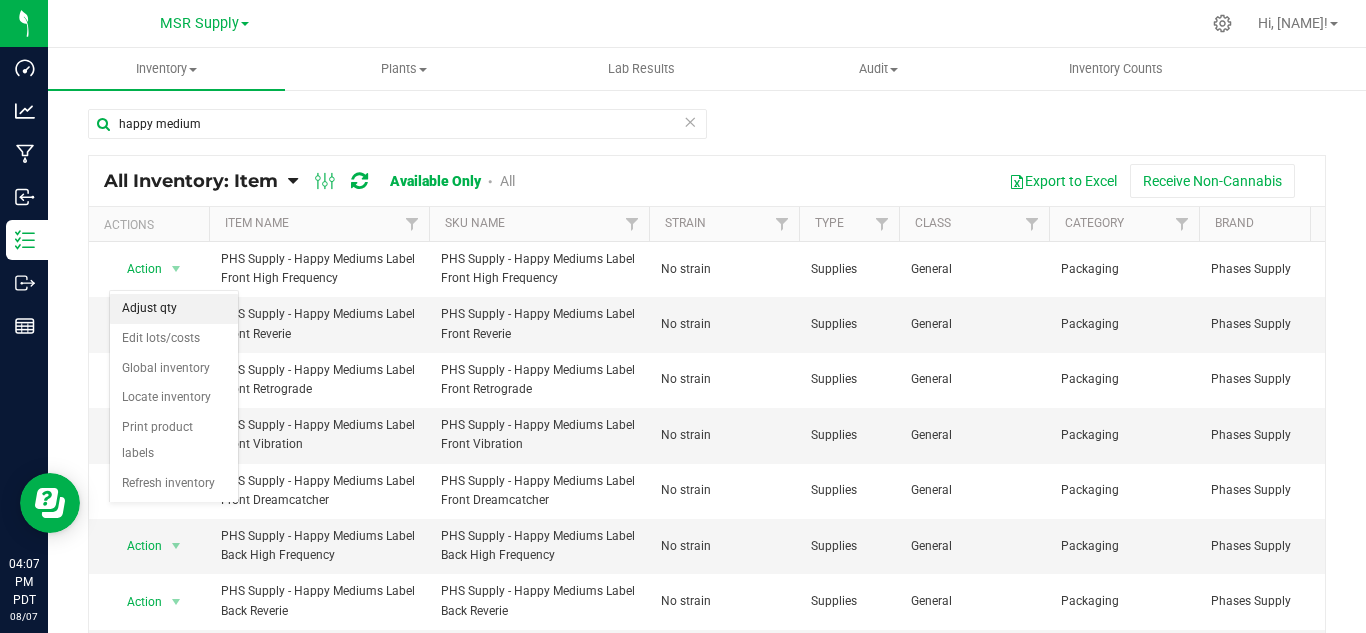 click on "Adjust qty" at bounding box center (174, 309) 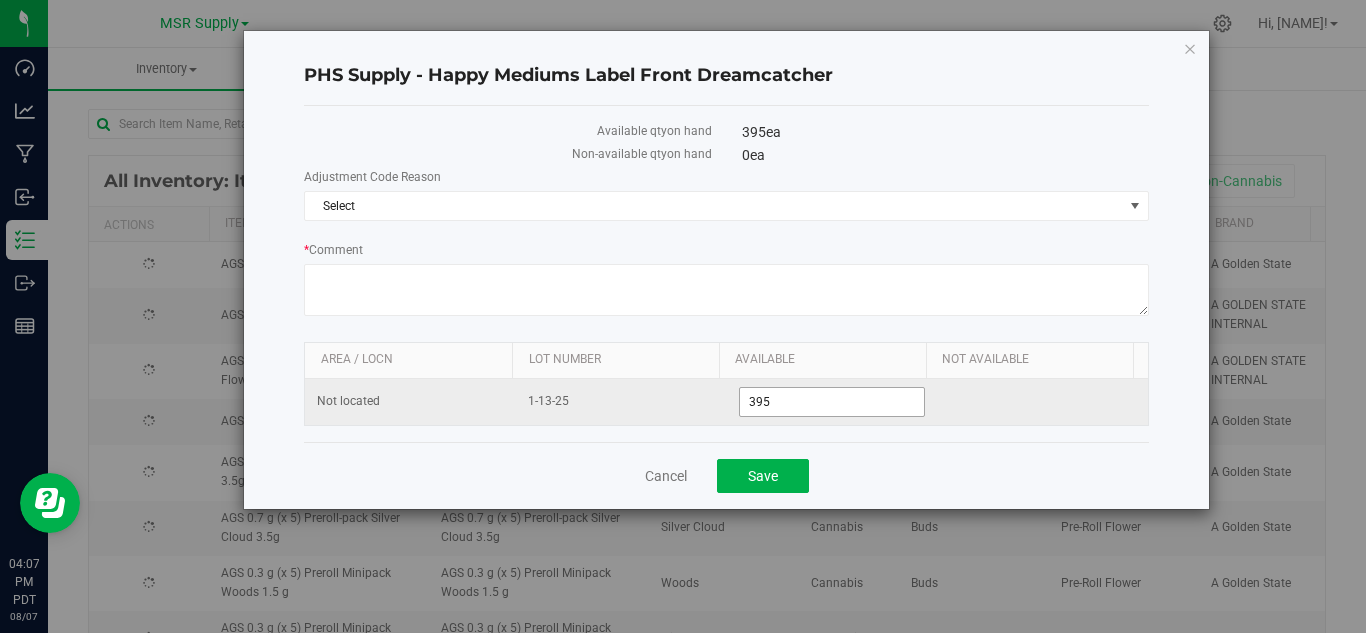 click on "395 395" at bounding box center (832, 402) 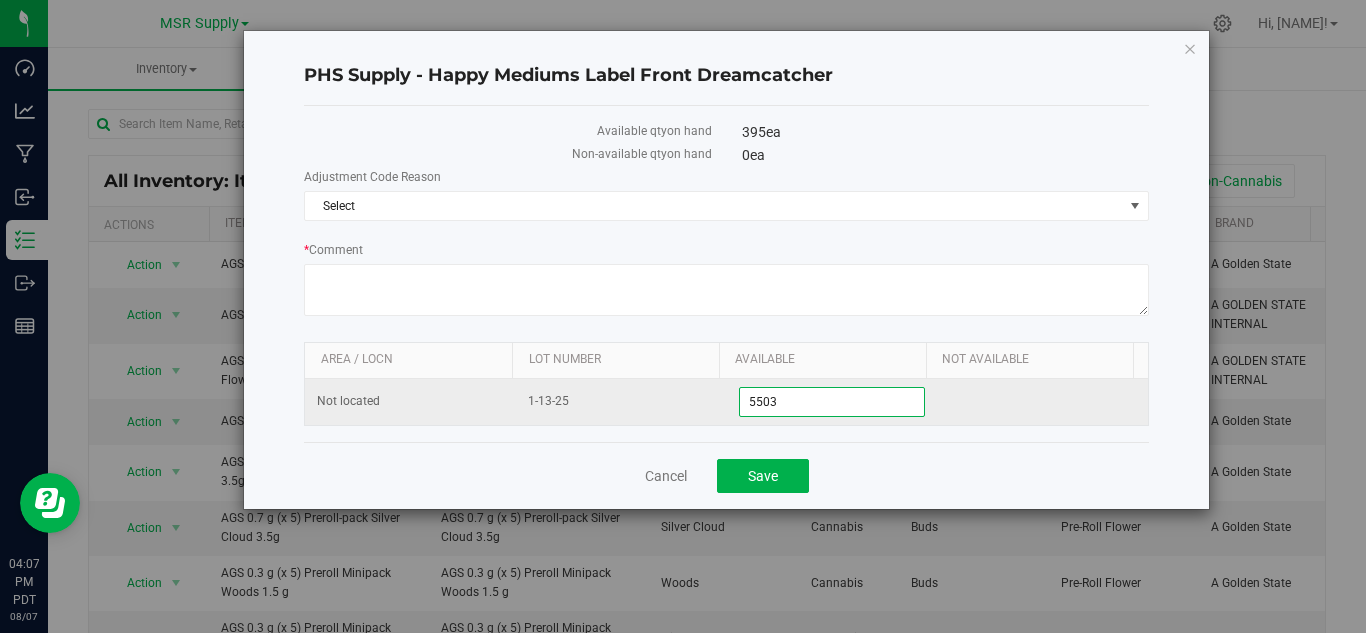 type on "550" 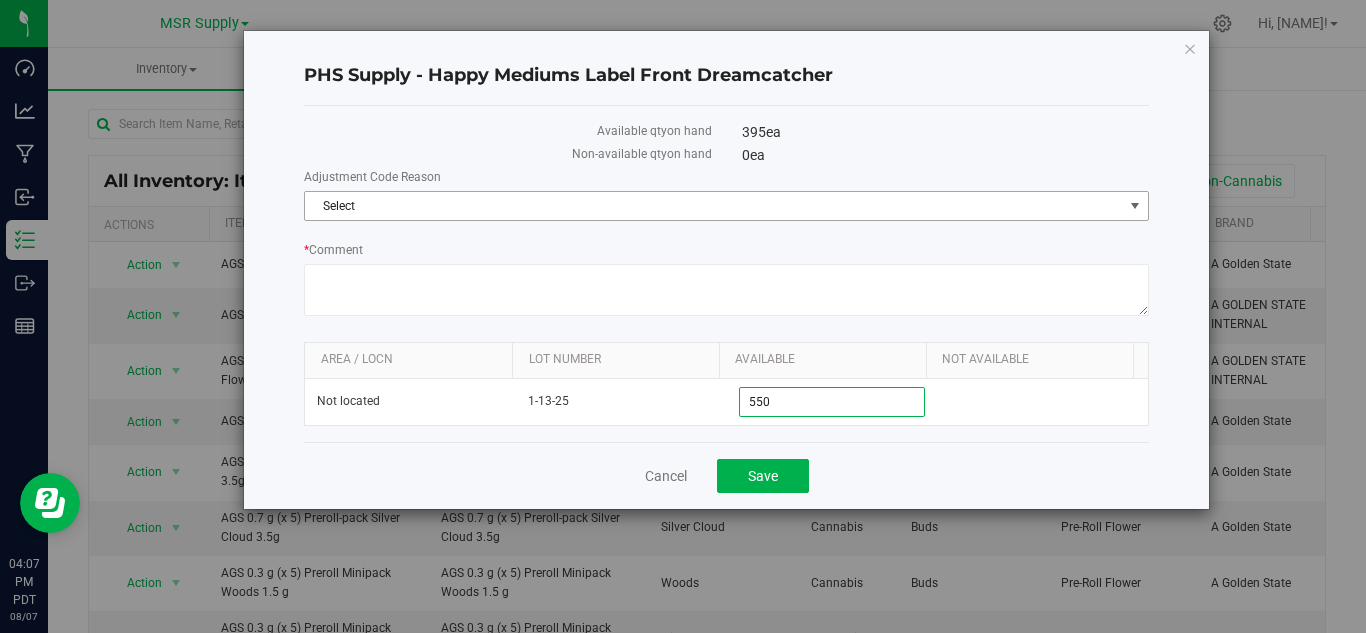 type on "550" 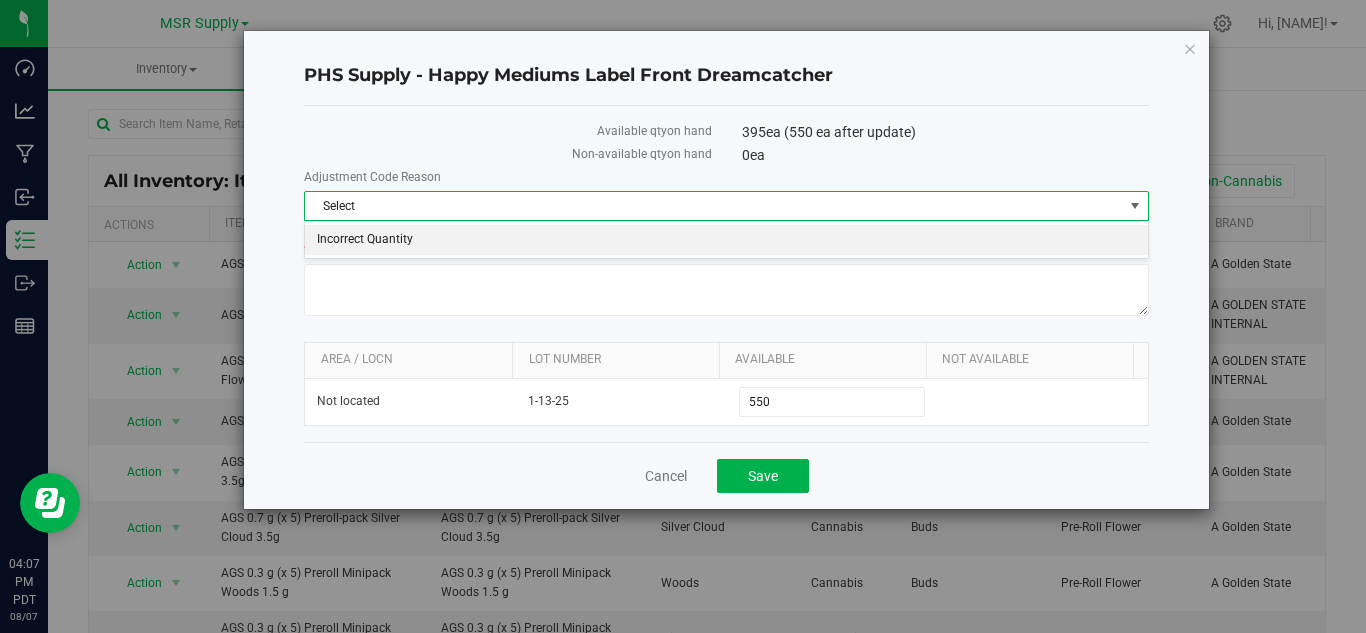 click on "Incorrect Quantity" at bounding box center (726, 240) 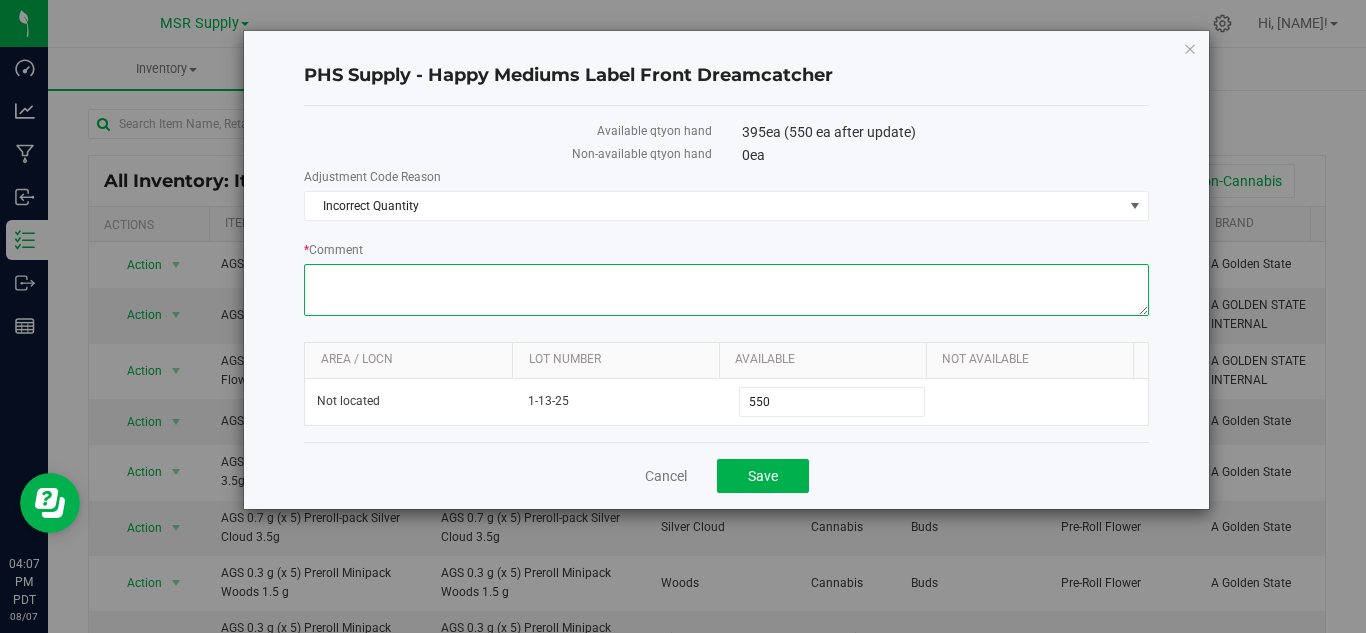 click on "*
Comment" at bounding box center [726, 290] 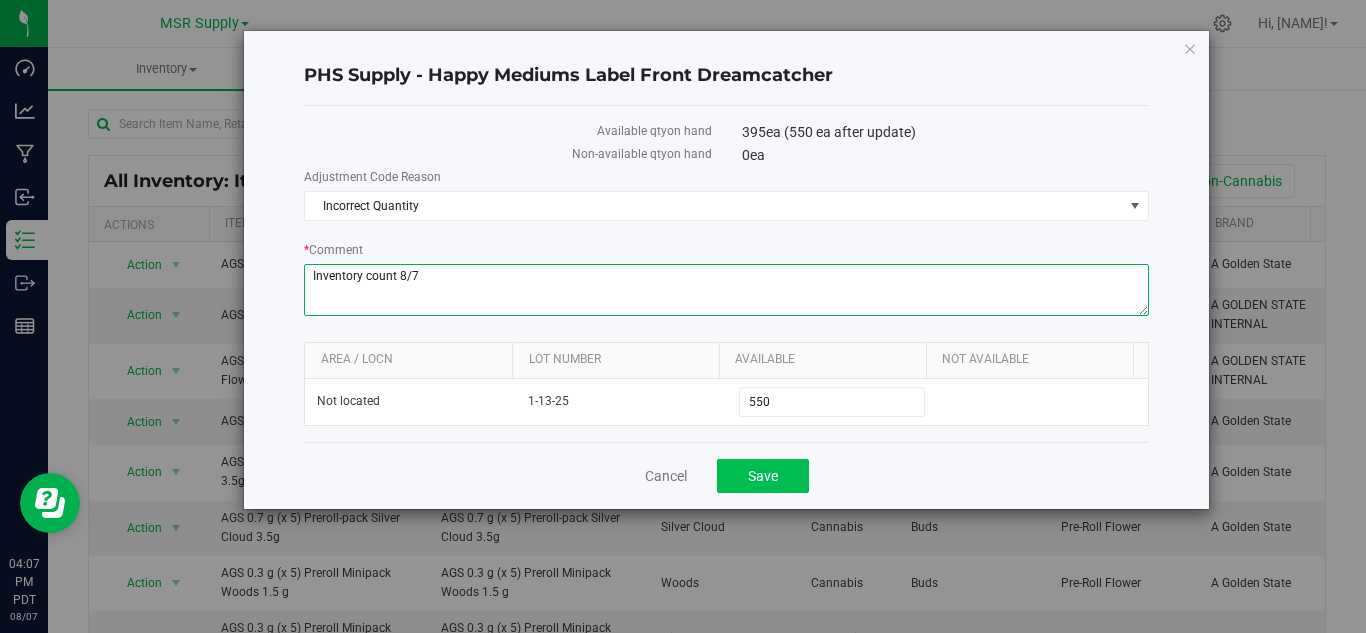type on "Inventory count 8/7" 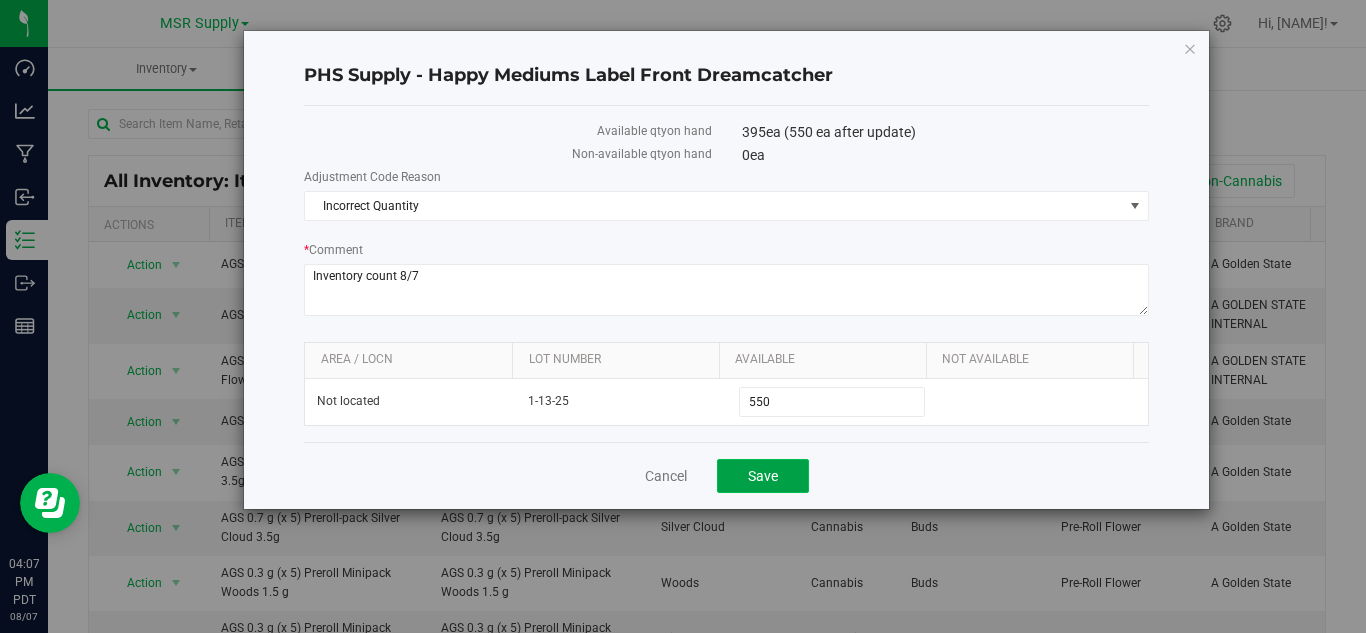click on "Save" 